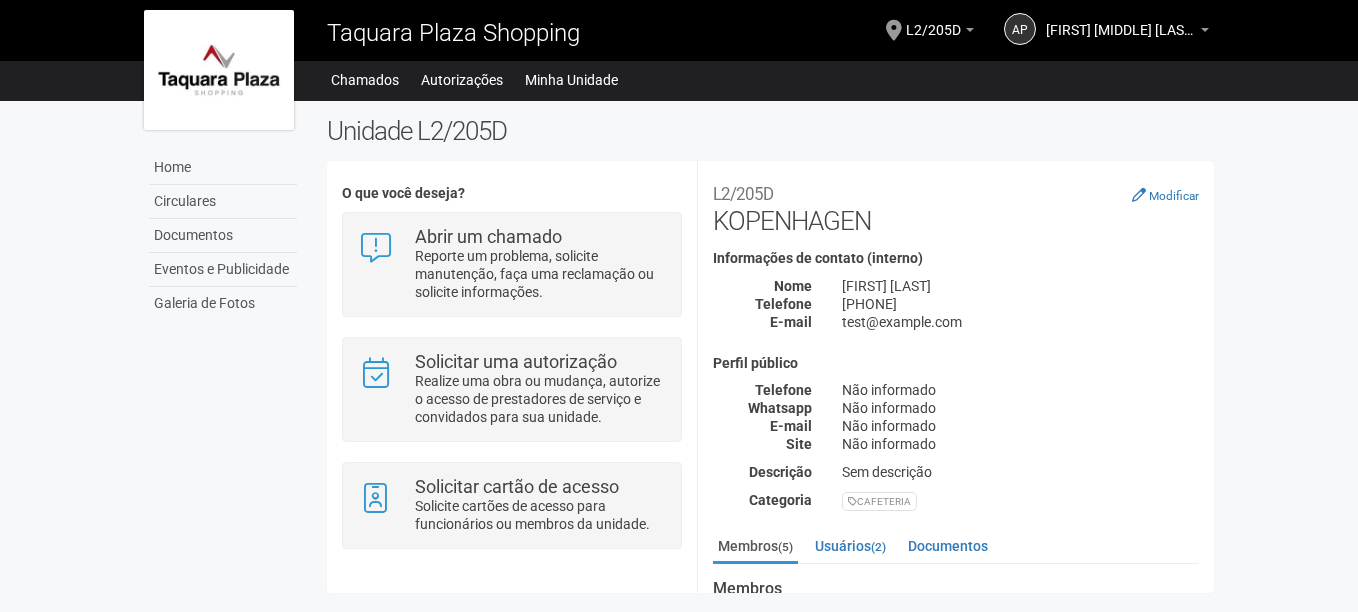 scroll, scrollTop: 0, scrollLeft: 0, axis: both 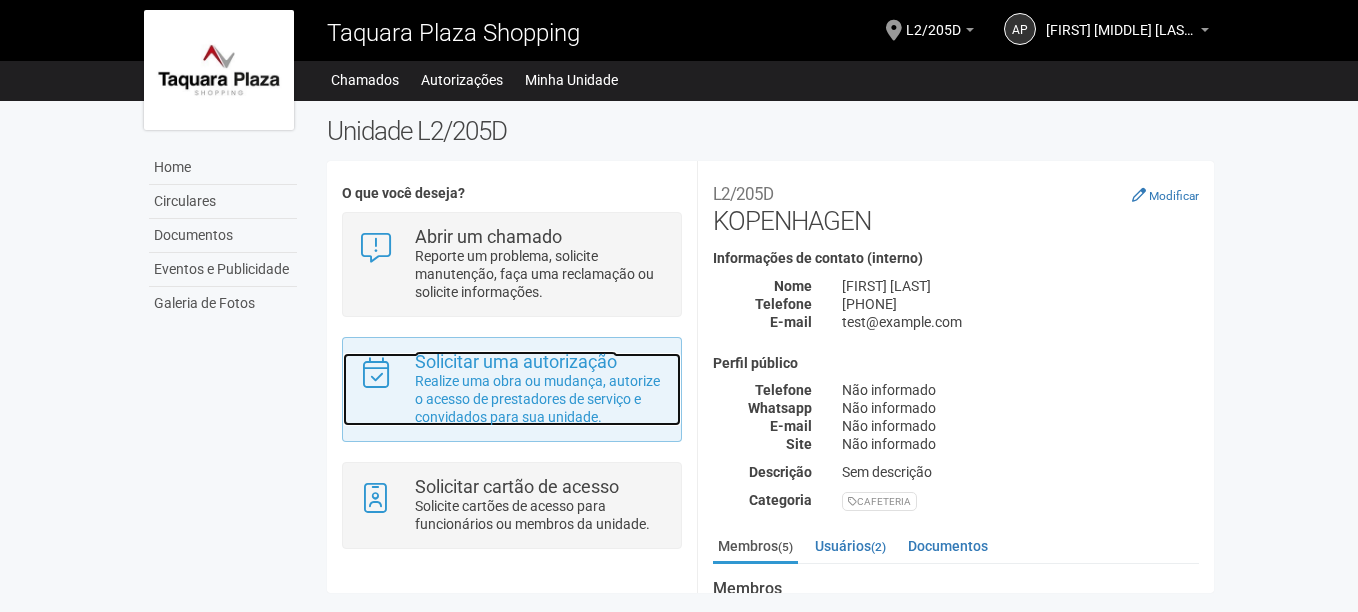 click on "Realize uma obra ou mudança, autorize o acesso de prestadores de serviço e convidados para sua unidade." at bounding box center (540, 399) 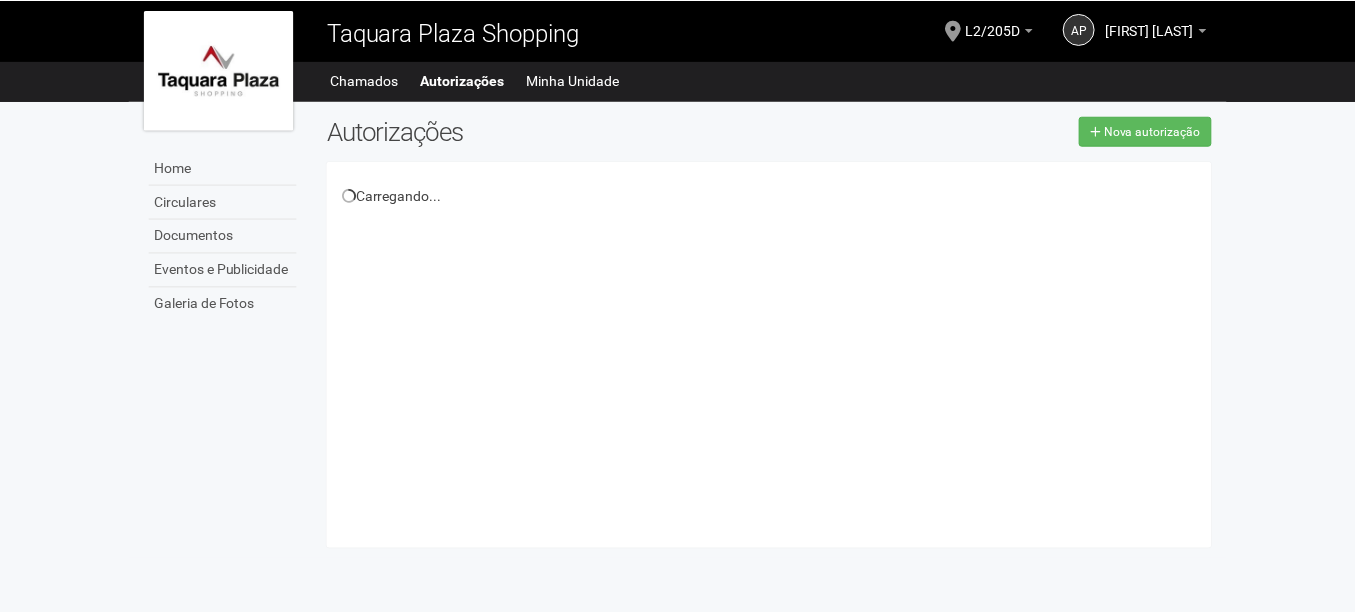 scroll, scrollTop: 0, scrollLeft: 0, axis: both 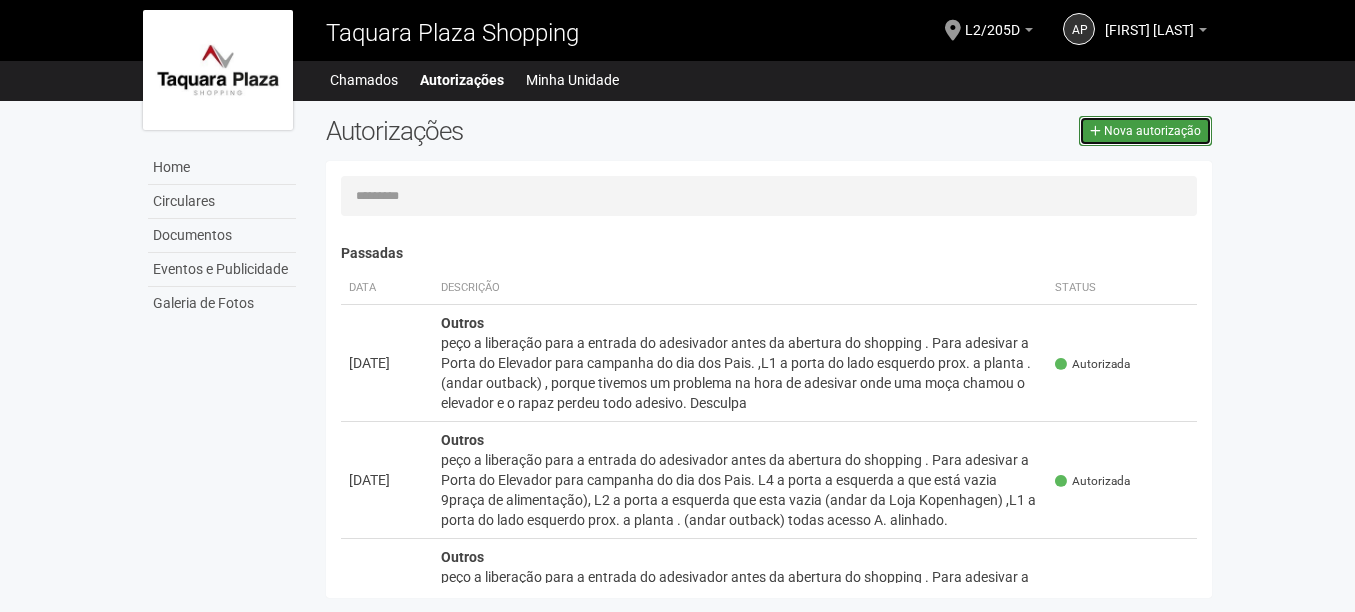 click on "Nova autorização" at bounding box center [1145, 131] 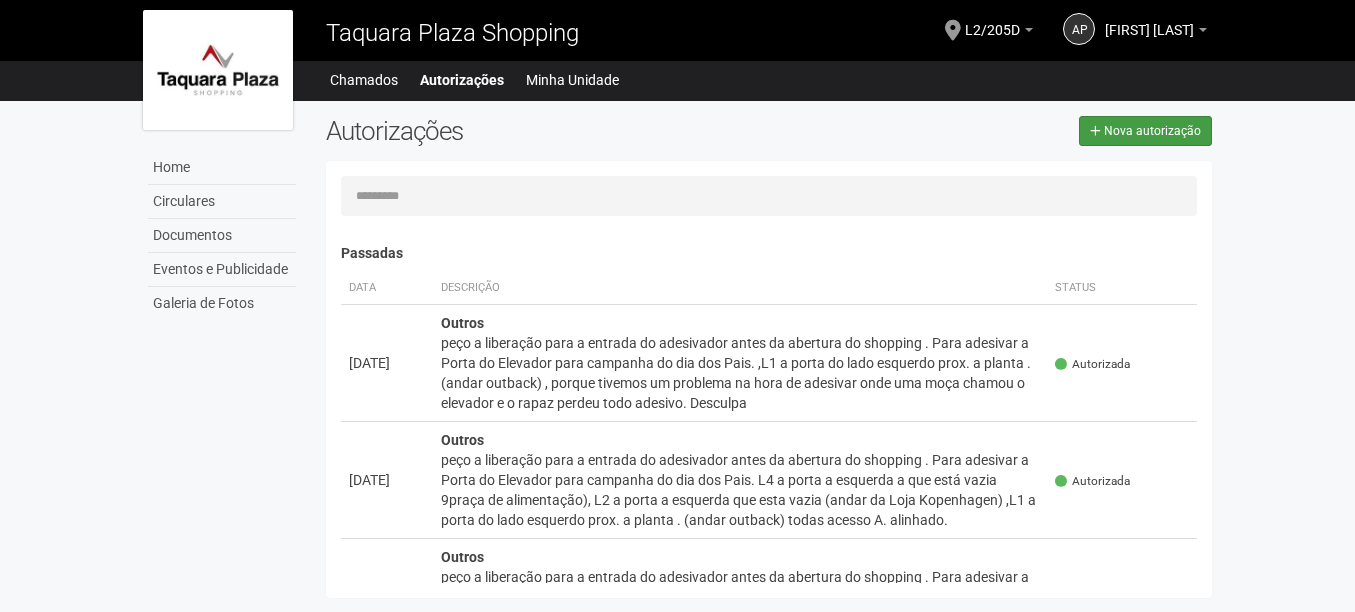 select on "**" 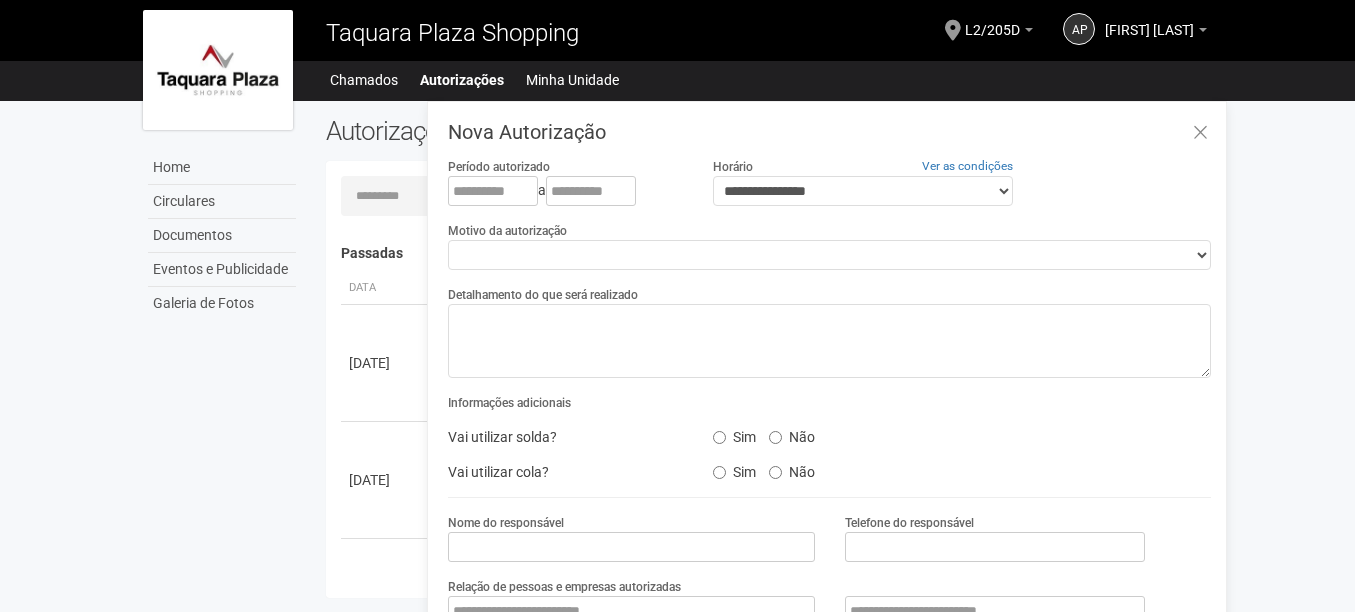 scroll, scrollTop: 31, scrollLeft: 0, axis: vertical 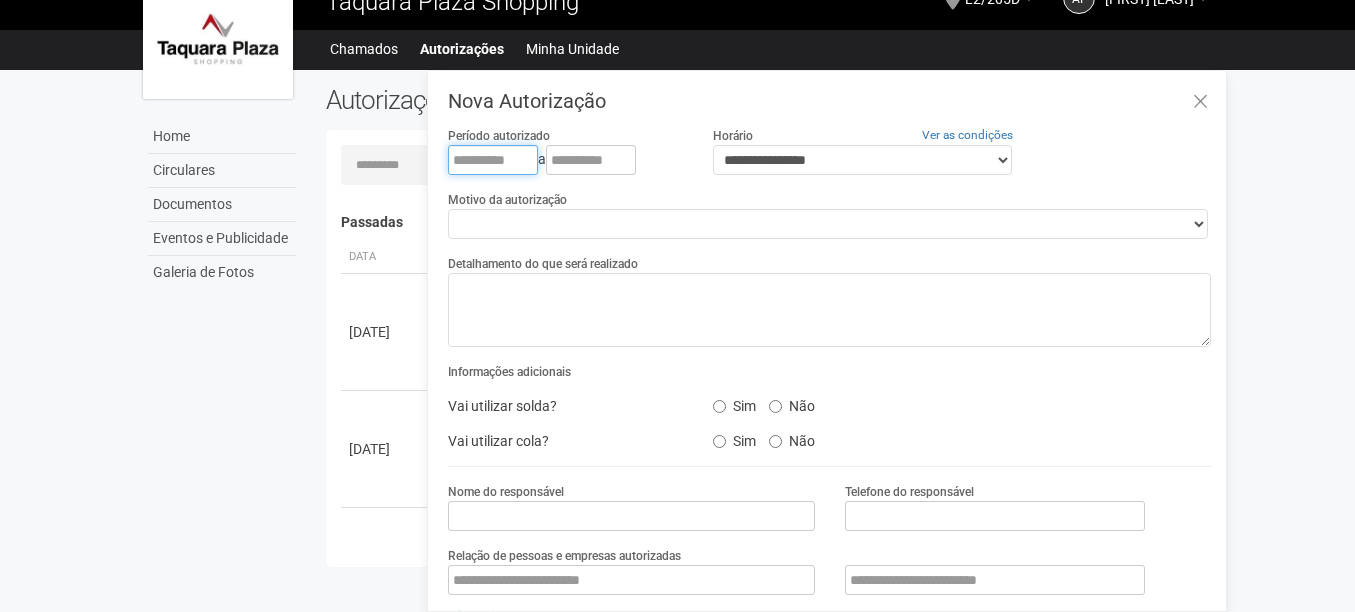 click at bounding box center [493, 160] 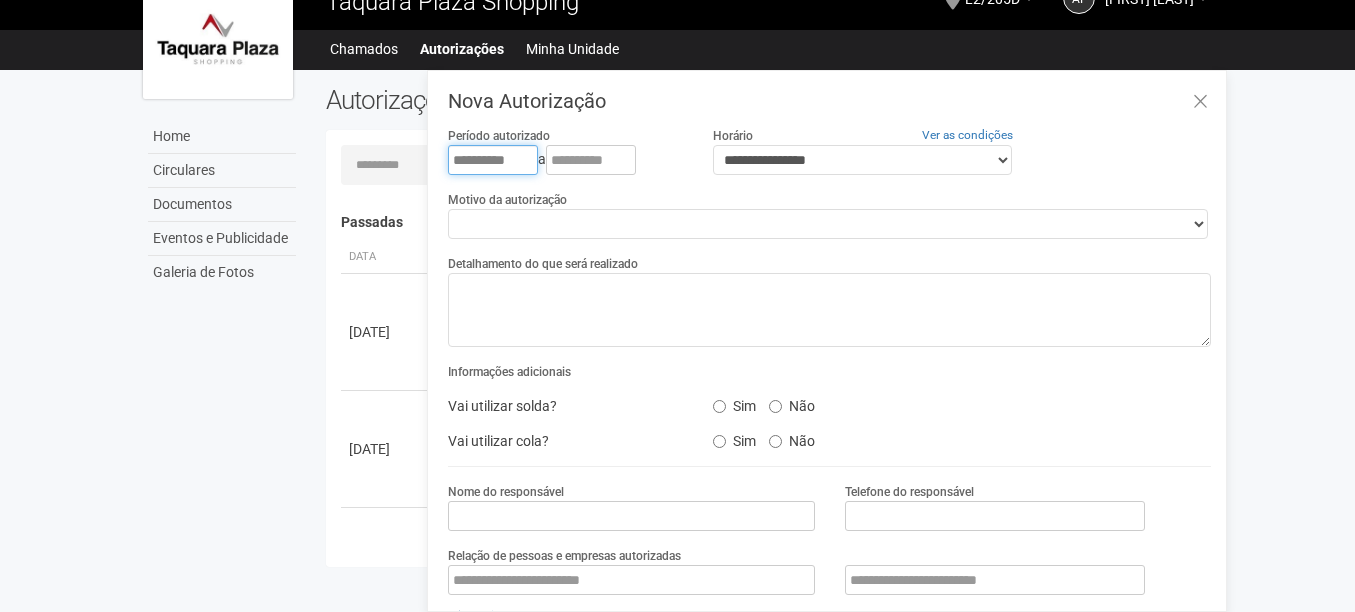 type on "**********" 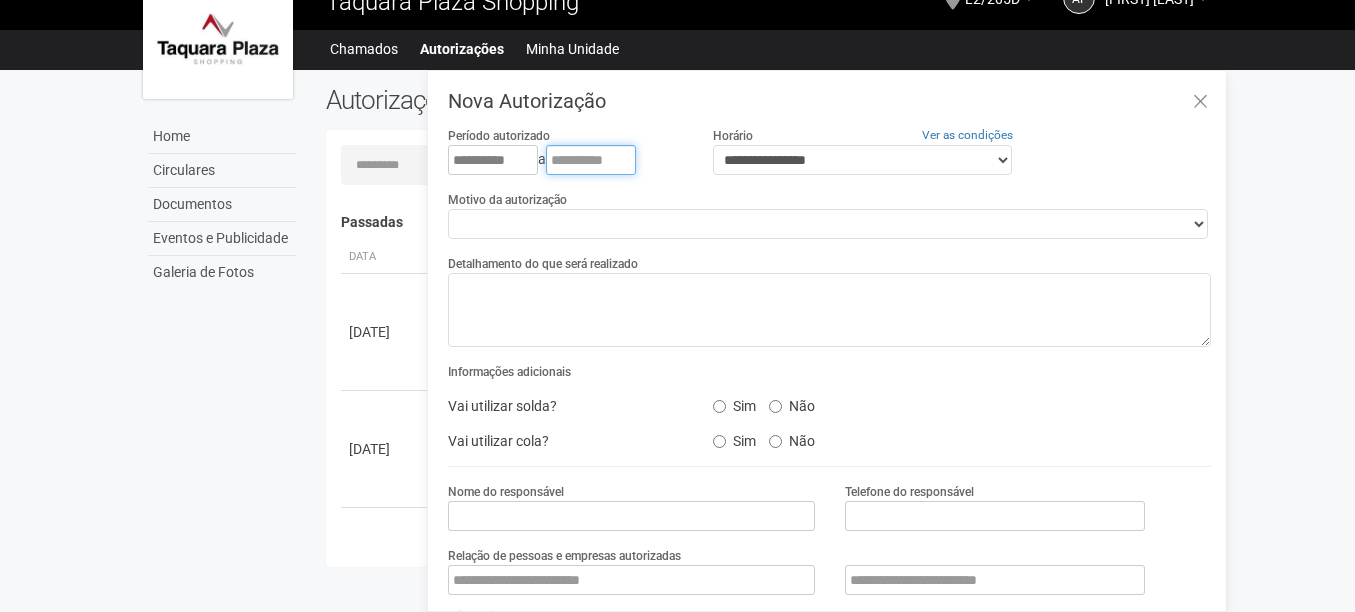 click at bounding box center (591, 160) 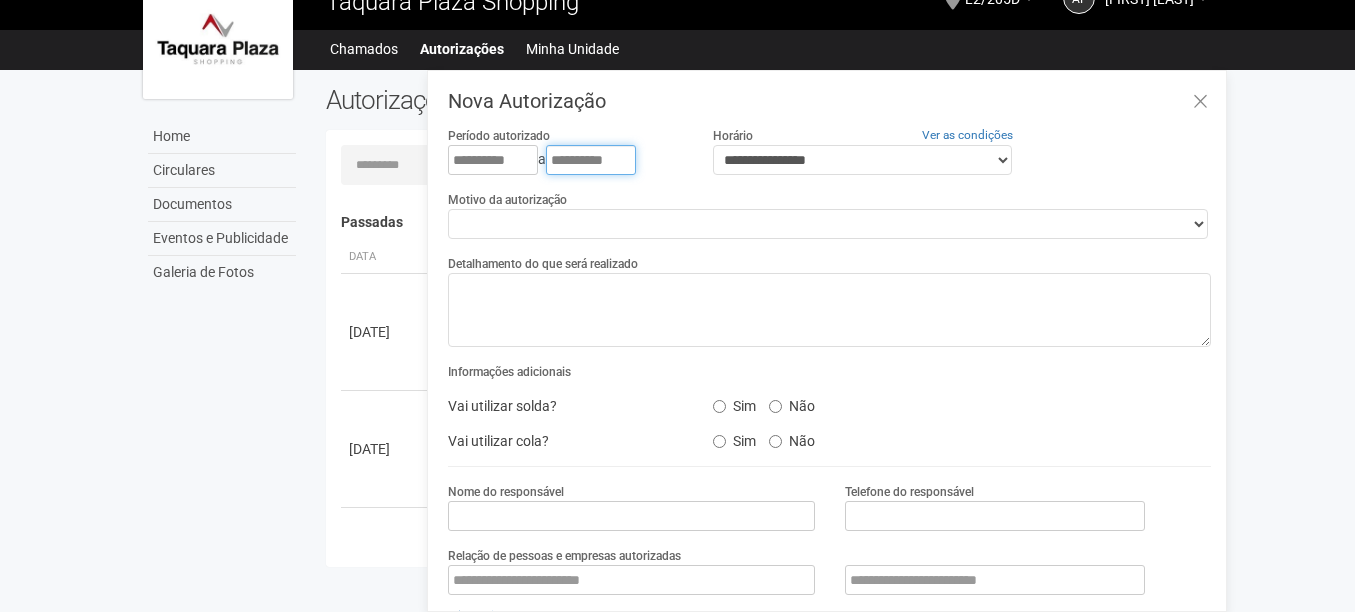 type on "**********" 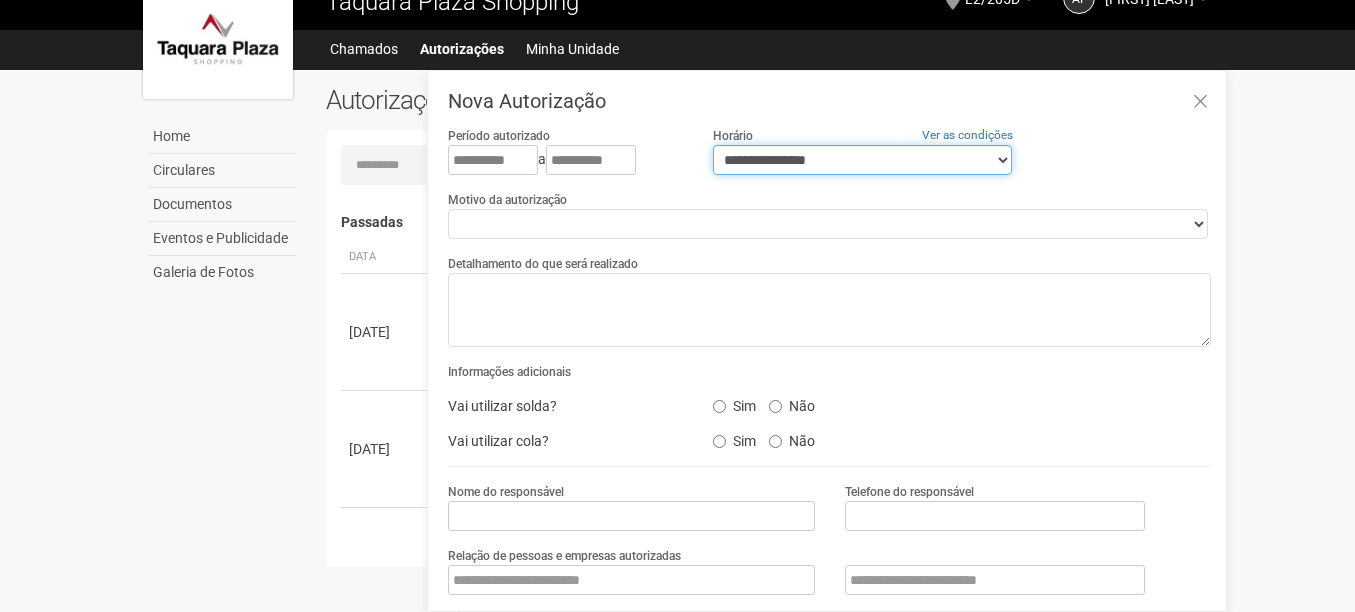 click on "**********" at bounding box center (862, 160) 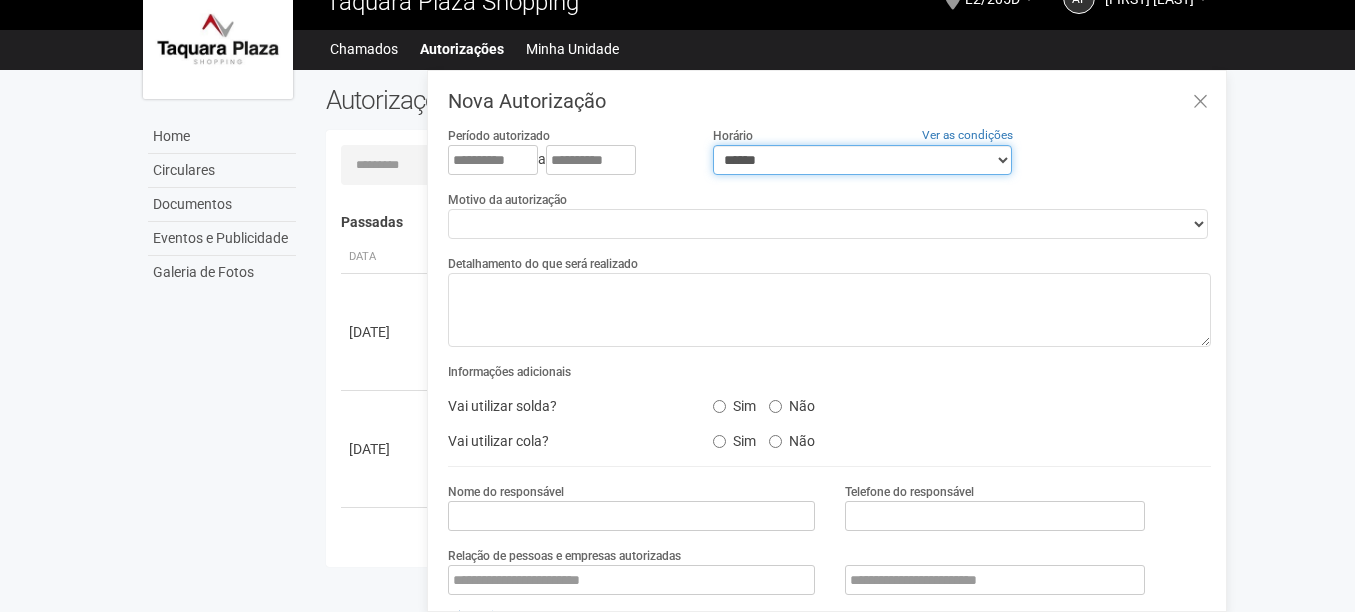 click on "**********" at bounding box center [862, 160] 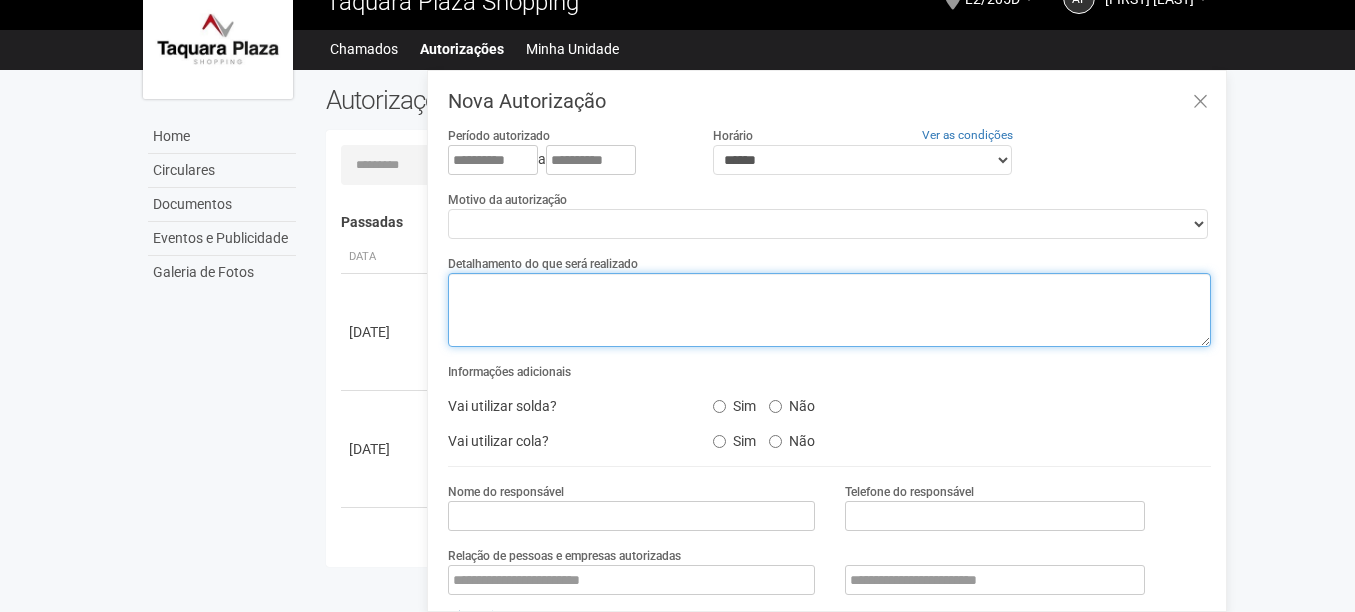 click at bounding box center [829, 310] 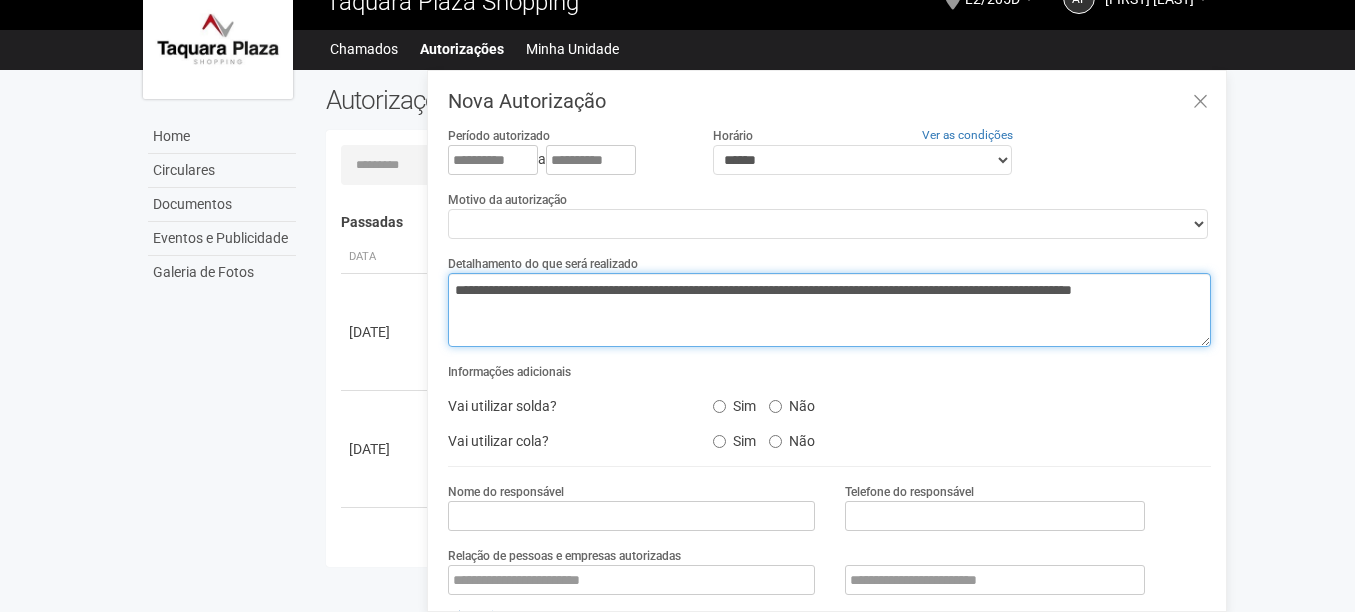 click on "**********" at bounding box center (829, 310) 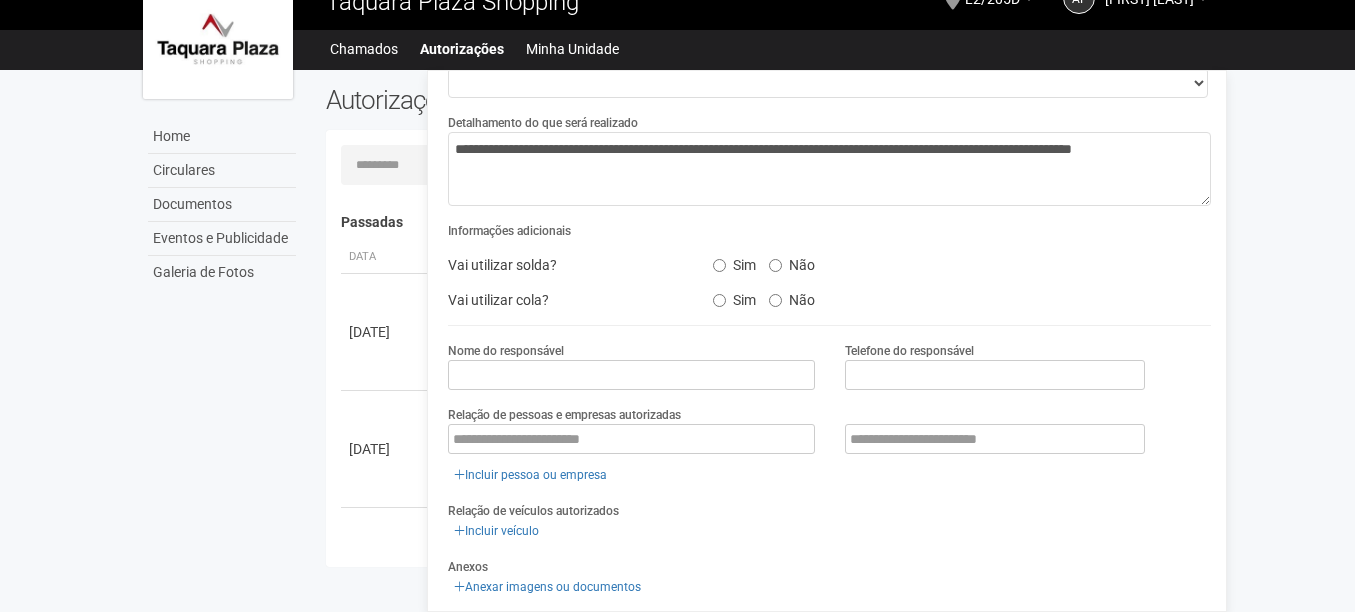 scroll, scrollTop: 153, scrollLeft: 0, axis: vertical 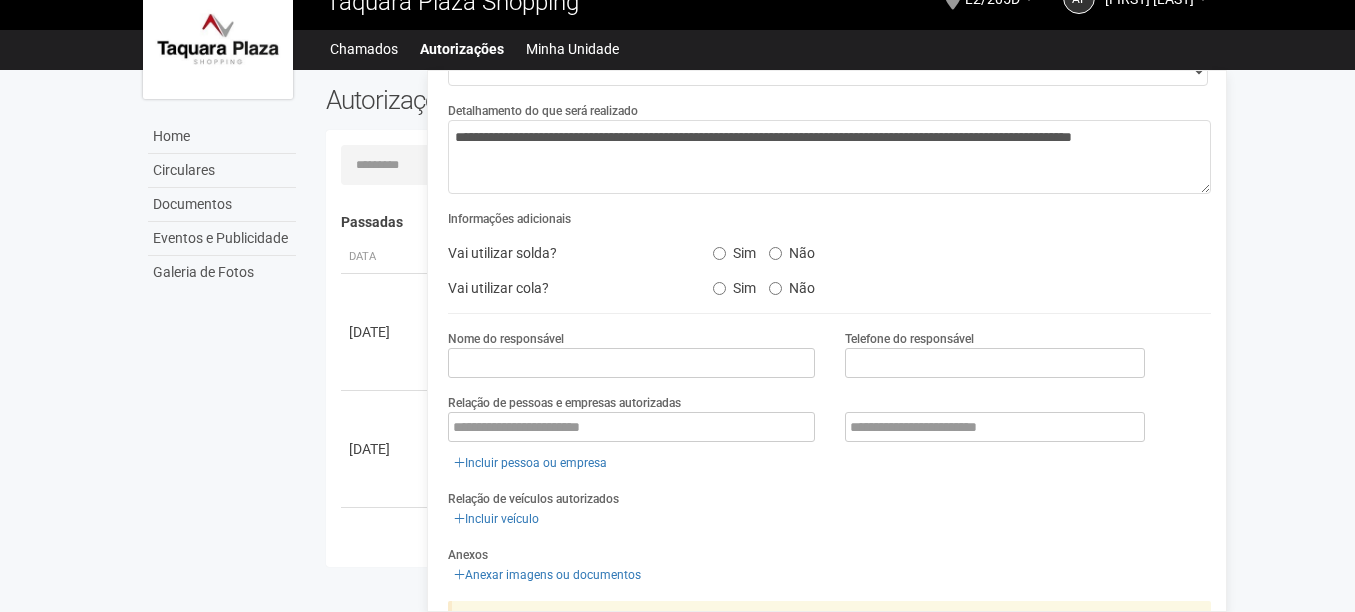 drag, startPoint x: 1228, startPoint y: 501, endPoint x: 1230, endPoint y: 517, distance: 16.124516 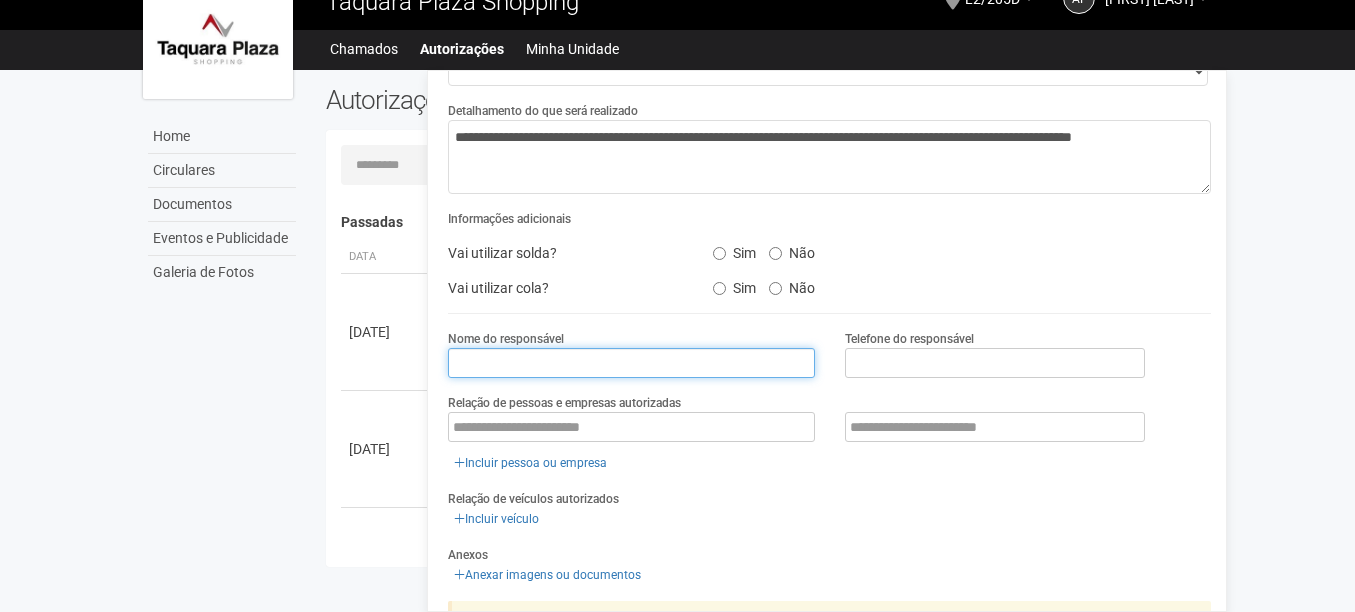 click at bounding box center (631, 363) 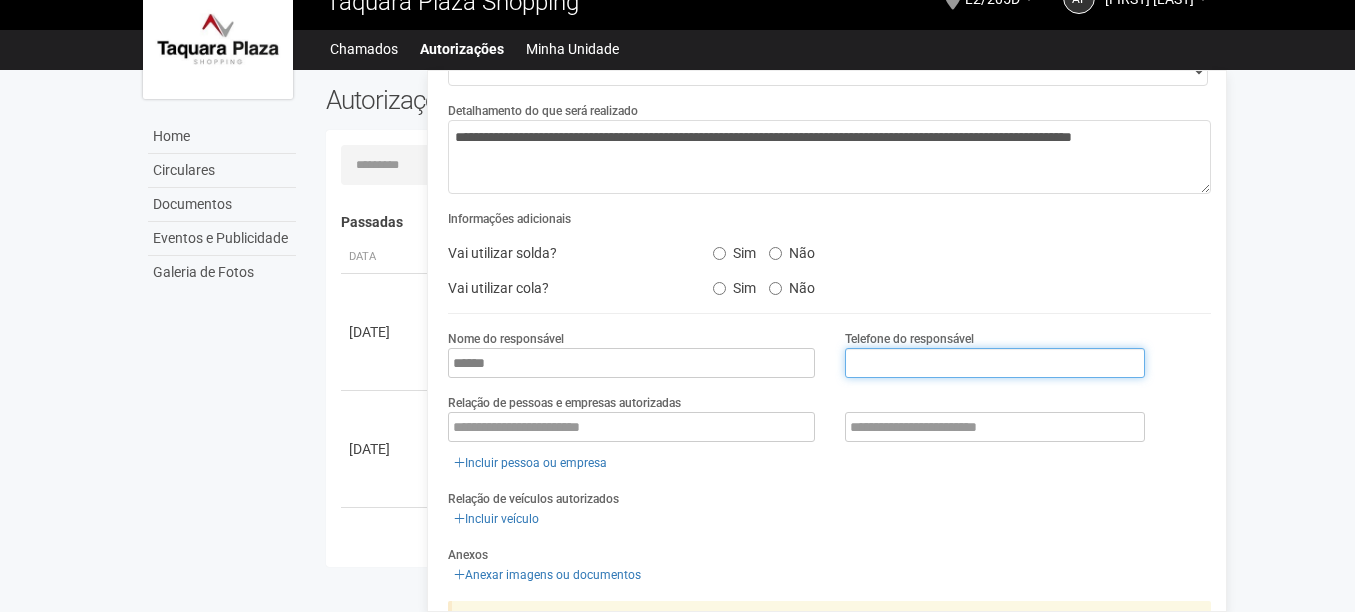 type on "**********" 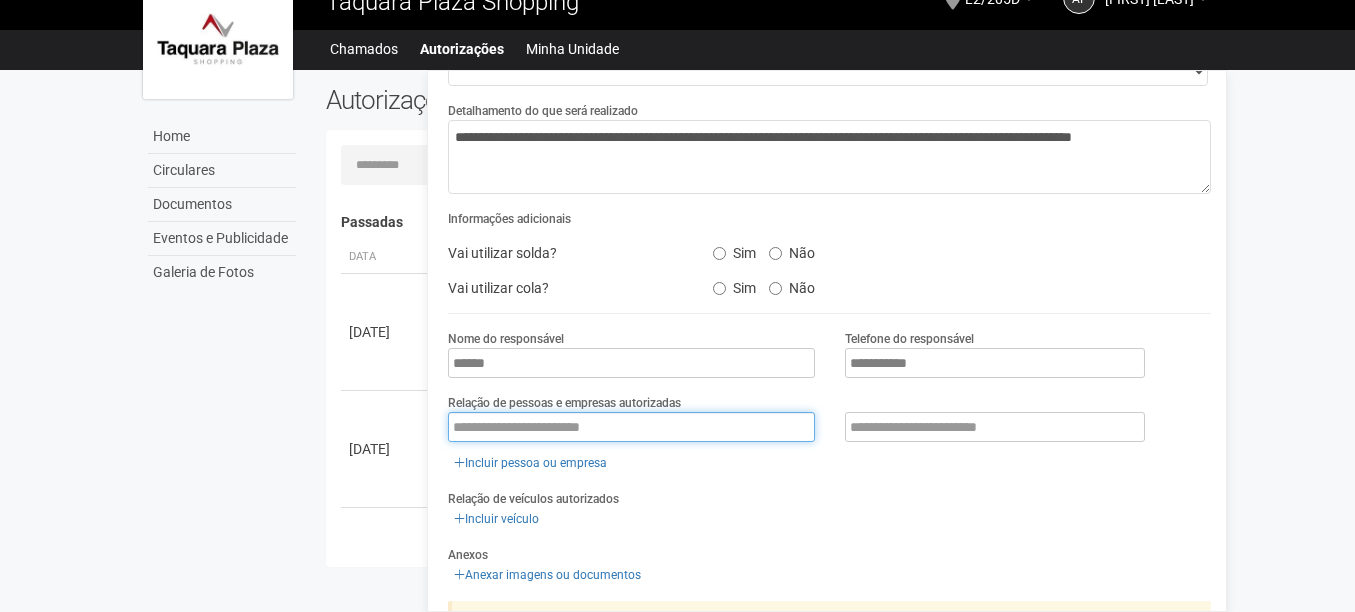 type on "**********" 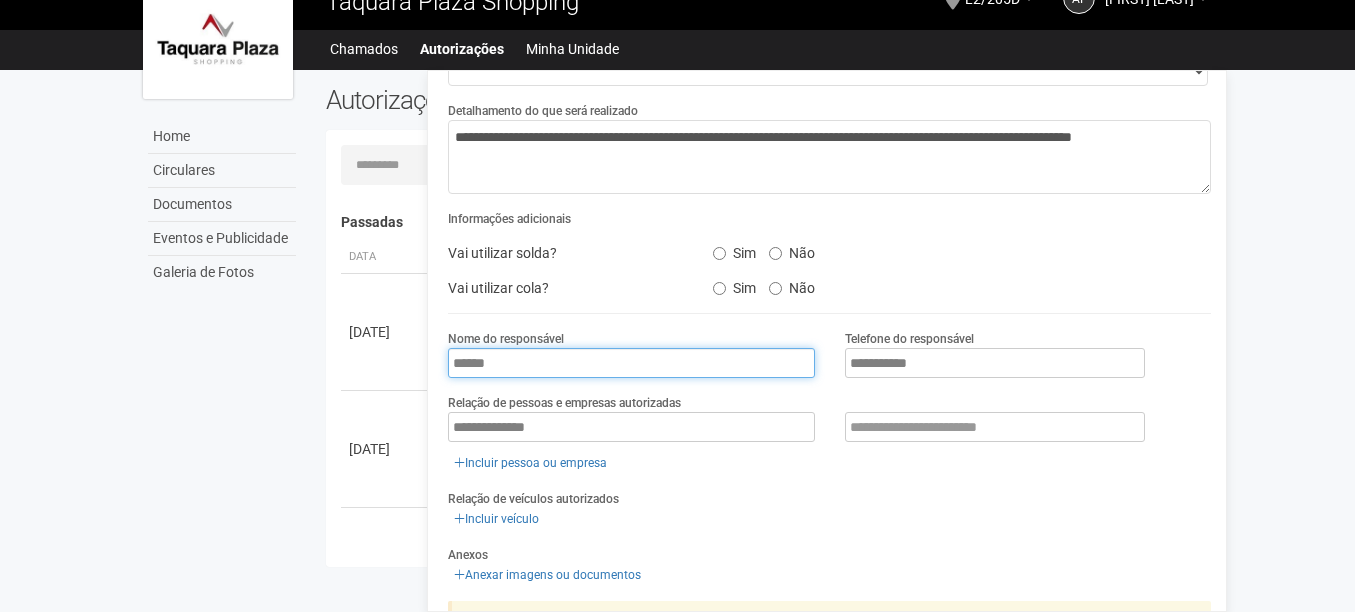 type on "*****" 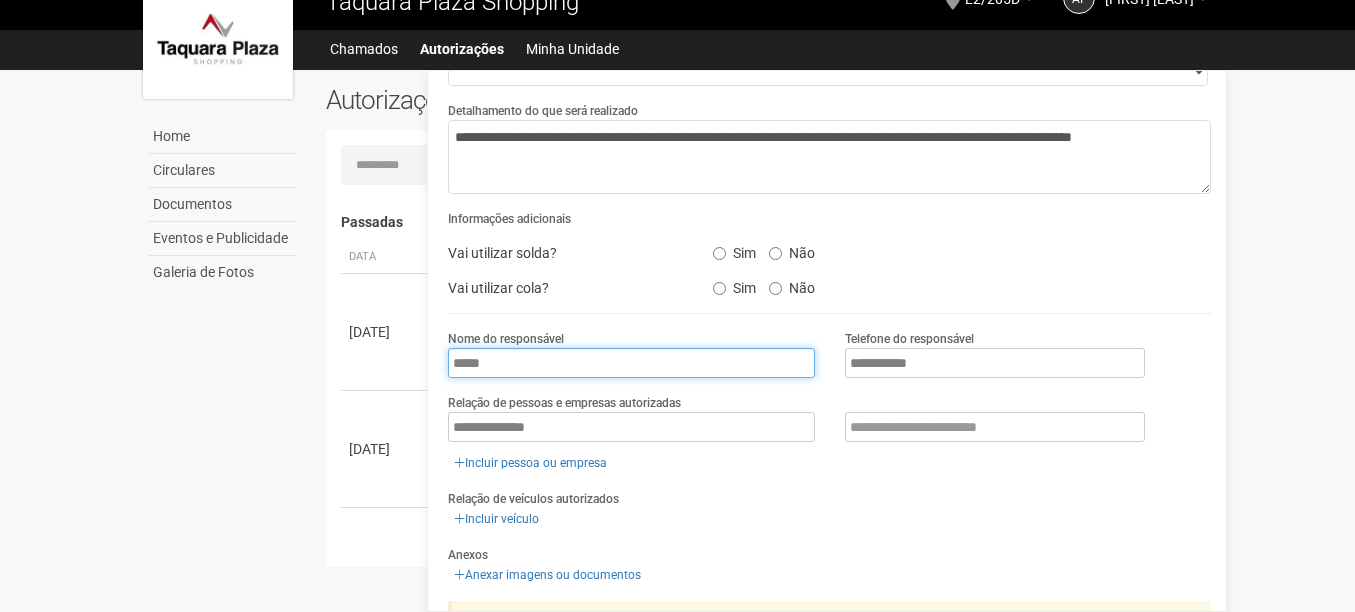 click on "*****" at bounding box center [631, 363] 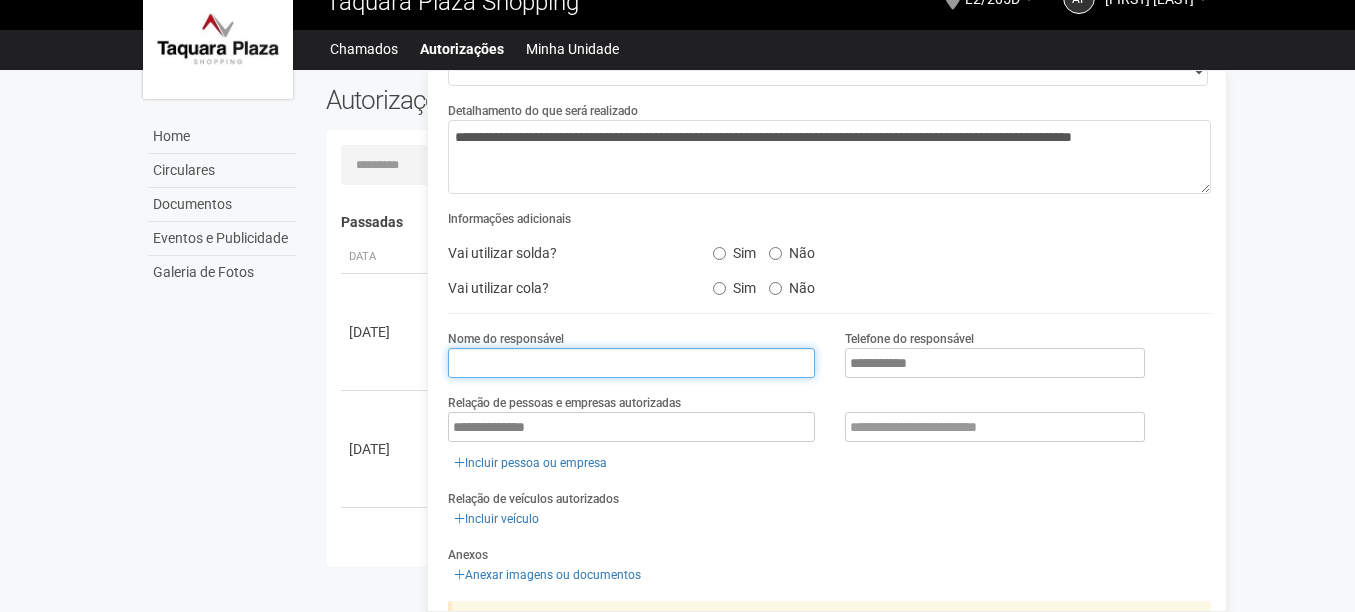 click at bounding box center (631, 363) 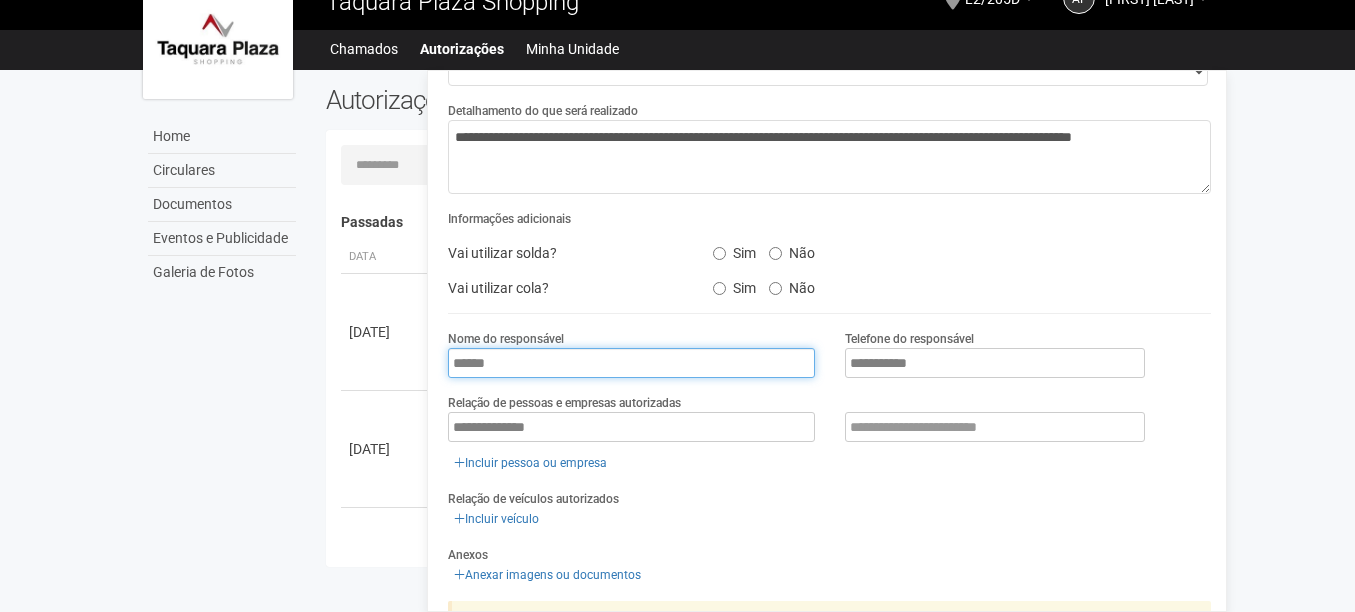type on "*****" 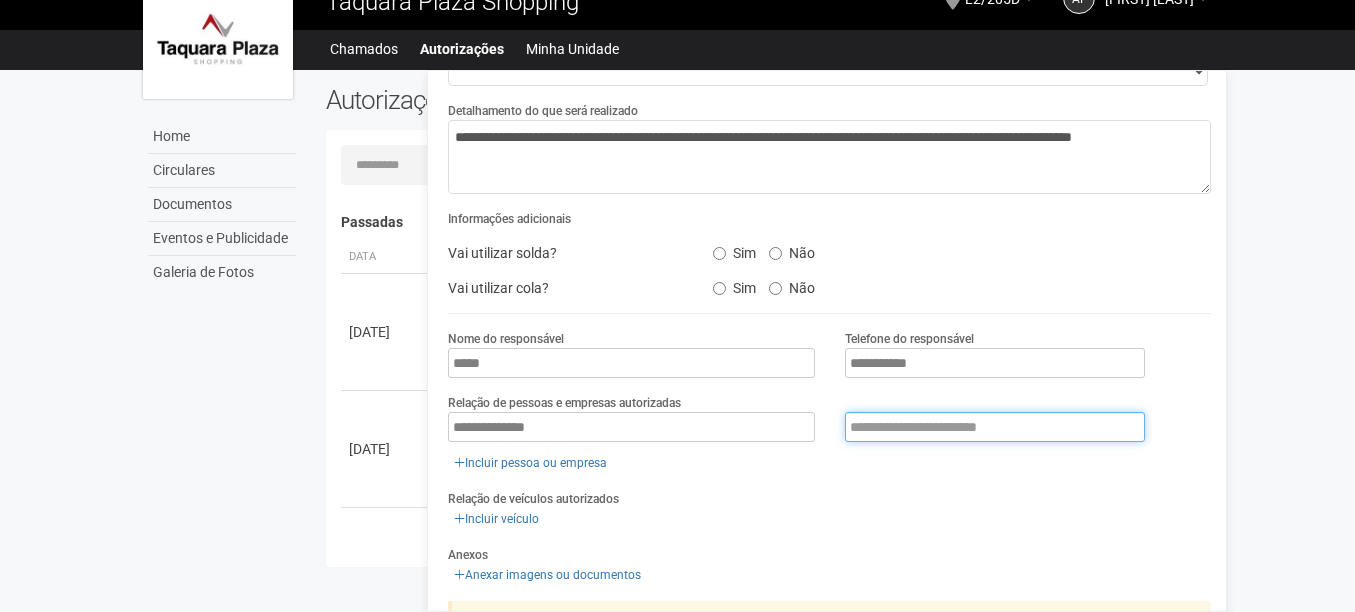 click at bounding box center [995, 427] 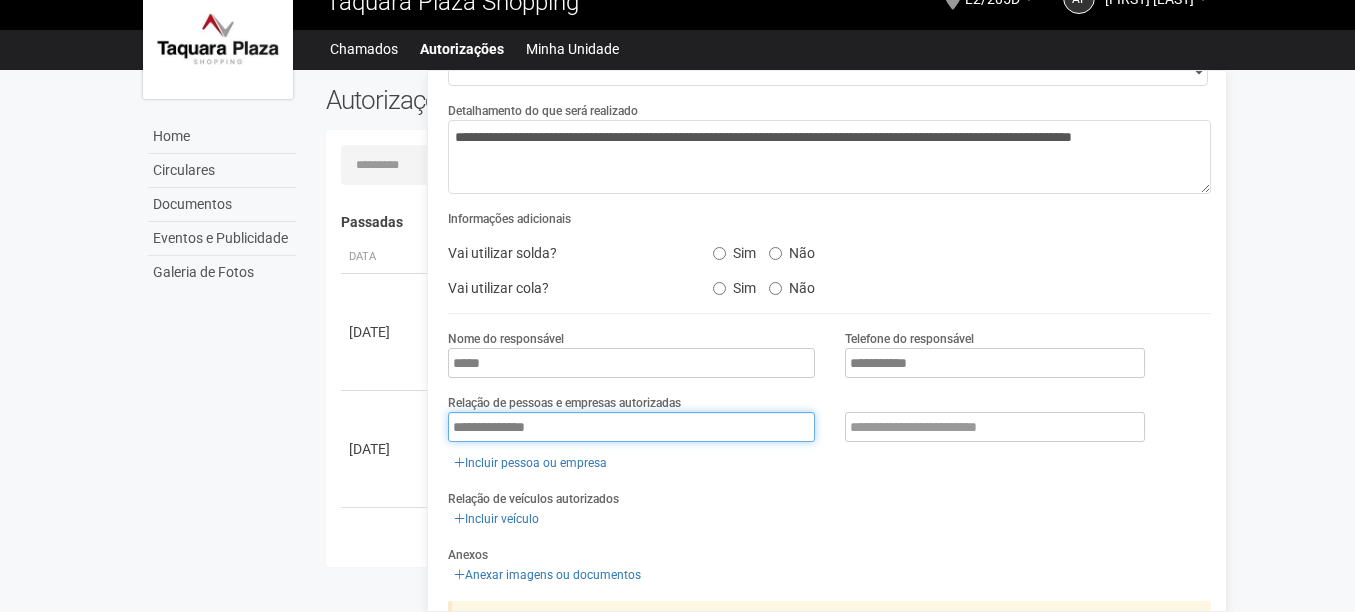 click on "**********" at bounding box center [631, 427] 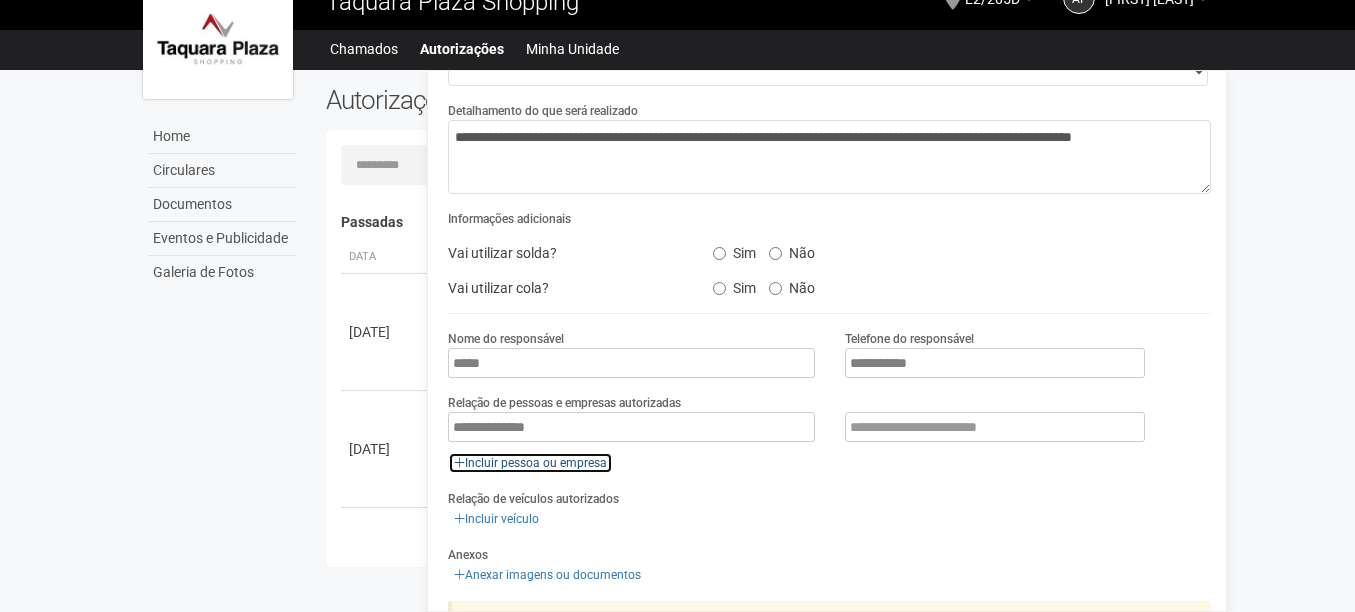 click at bounding box center [459, 463] 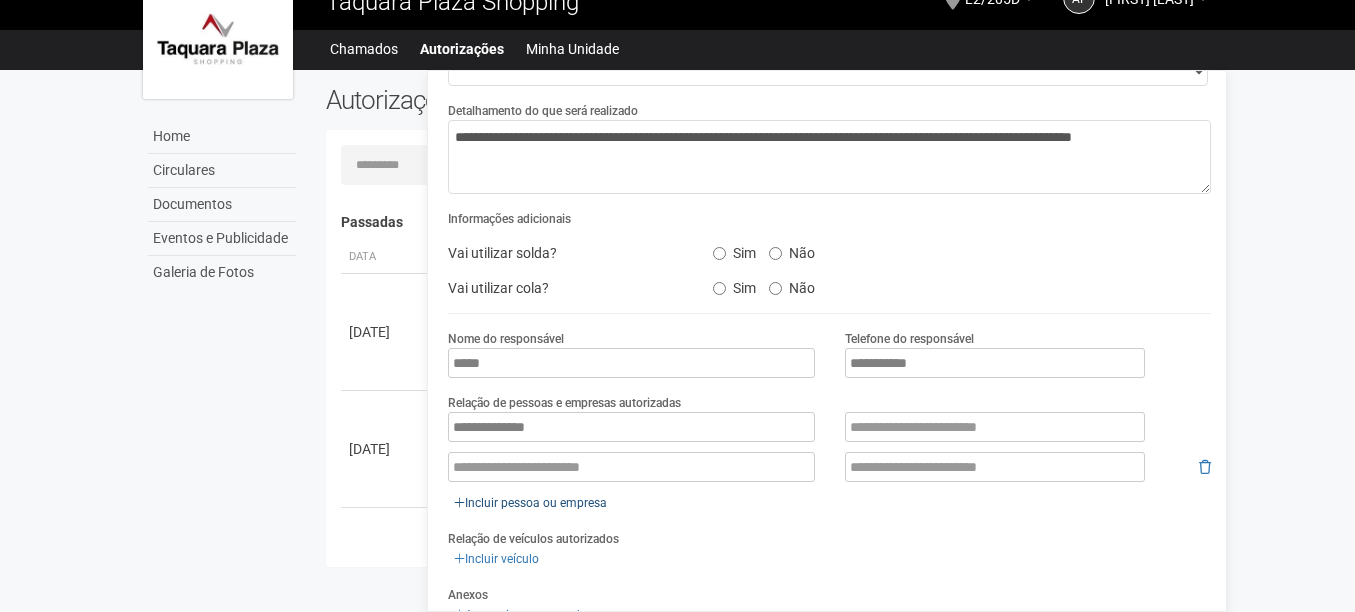 click at bounding box center (631, 467) 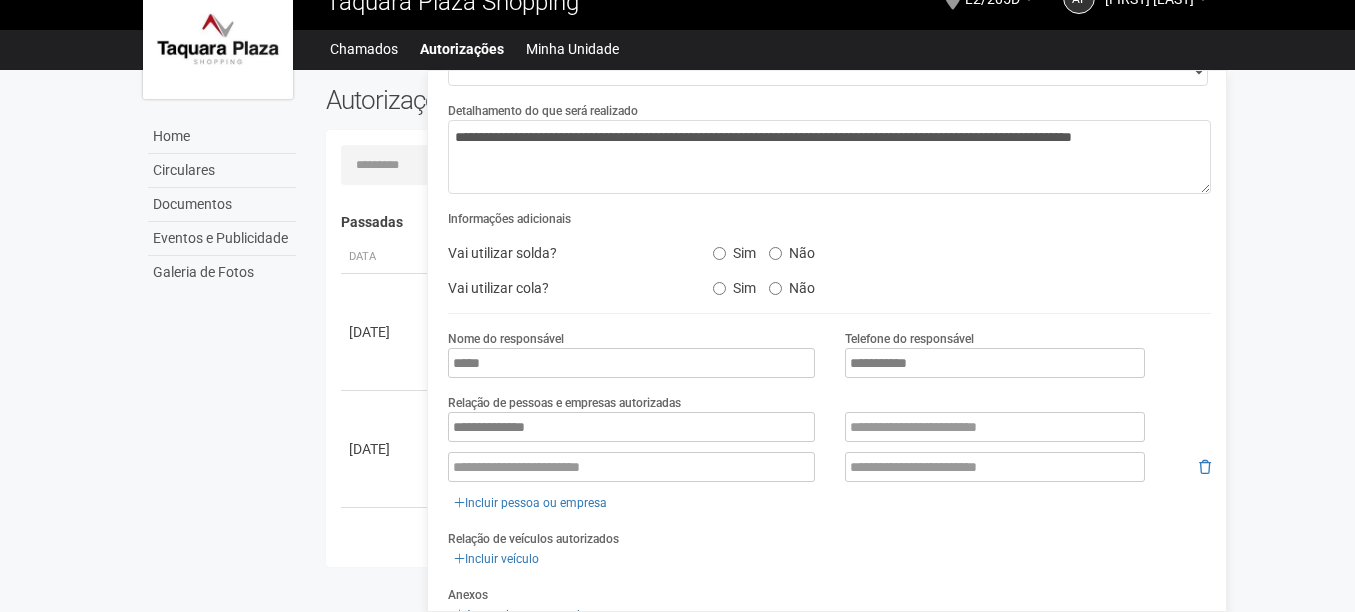 click at bounding box center [631, 467] 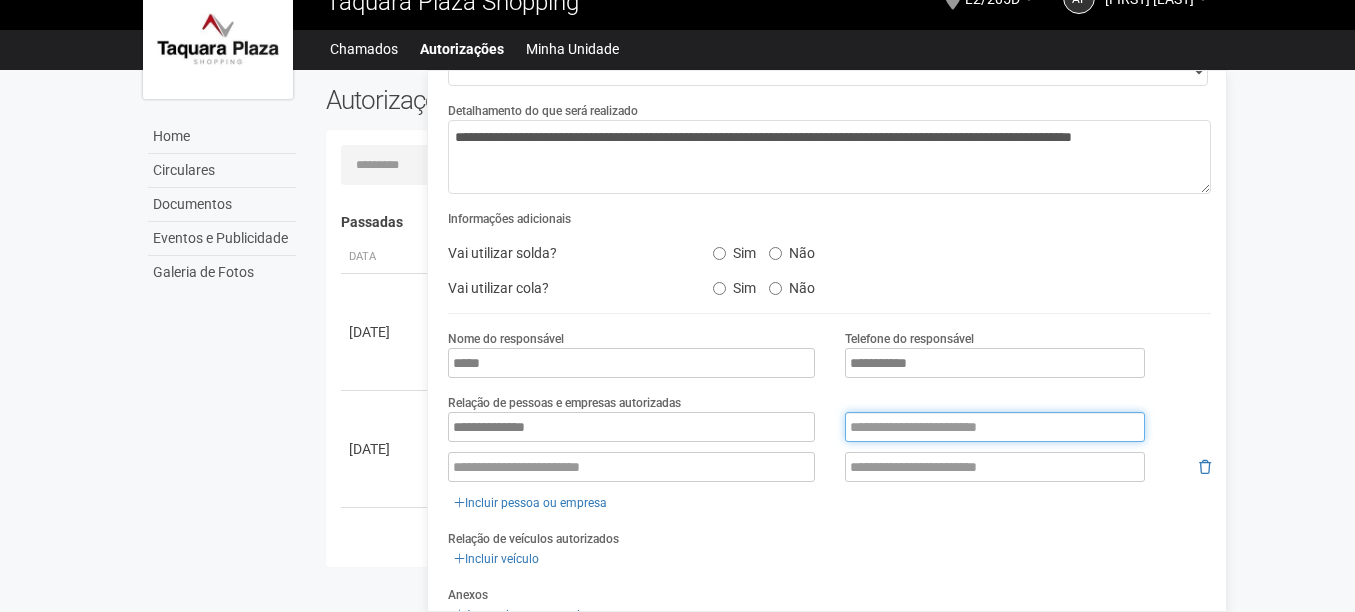 click at bounding box center [995, 427] 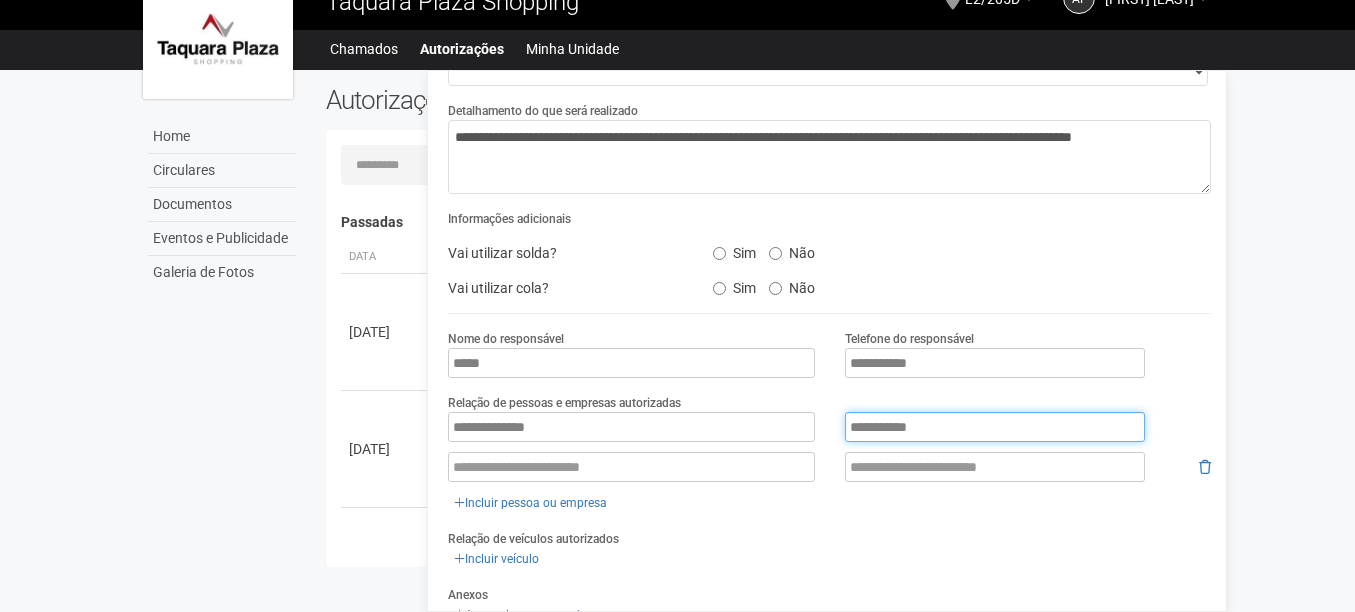 type on "**********" 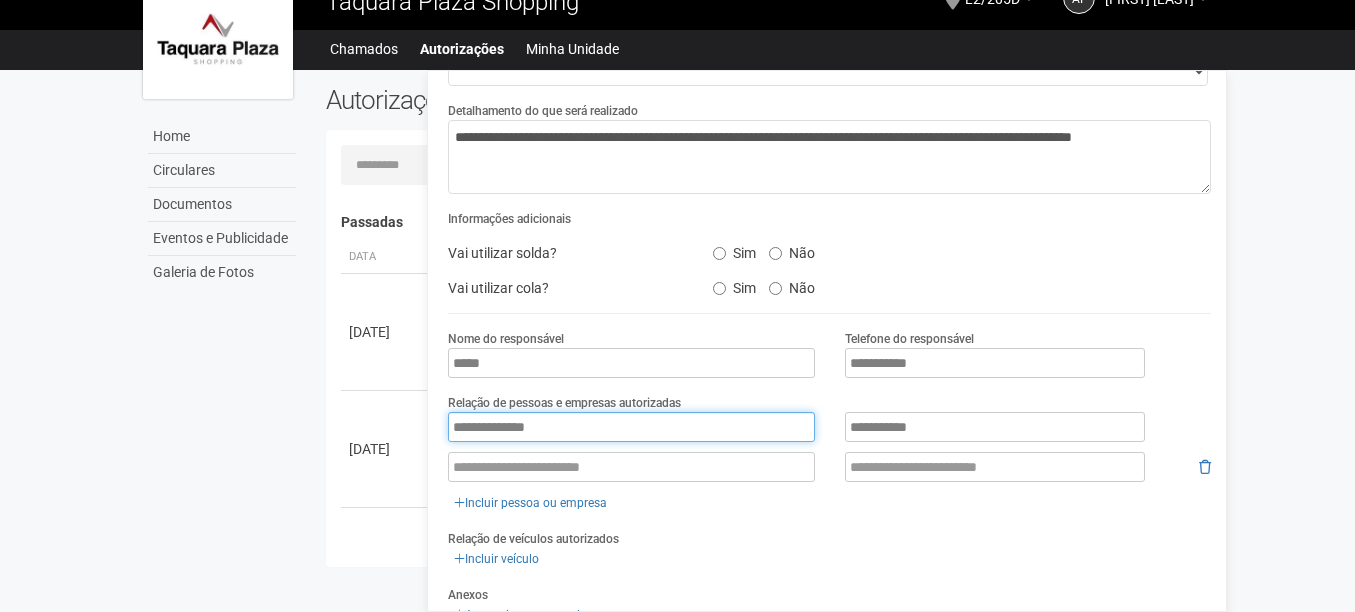 click on "**********" at bounding box center [631, 427] 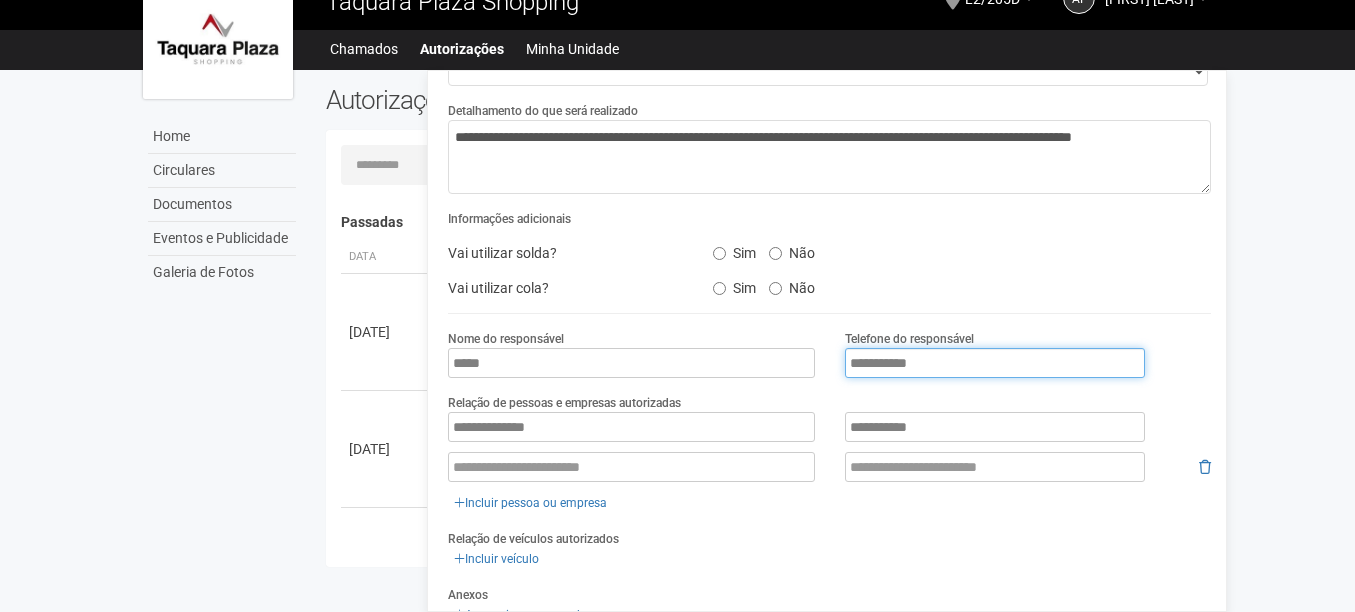 drag, startPoint x: 846, startPoint y: 357, endPoint x: 952, endPoint y: 361, distance: 106.07545 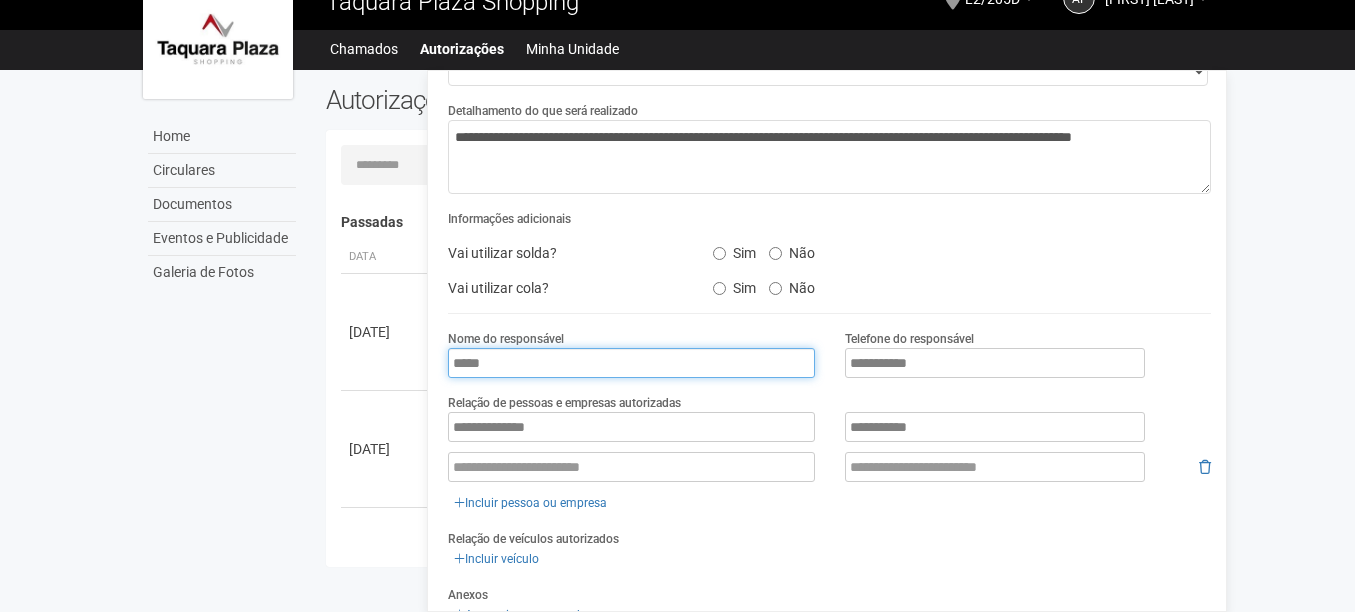 click on "*****" at bounding box center [631, 363] 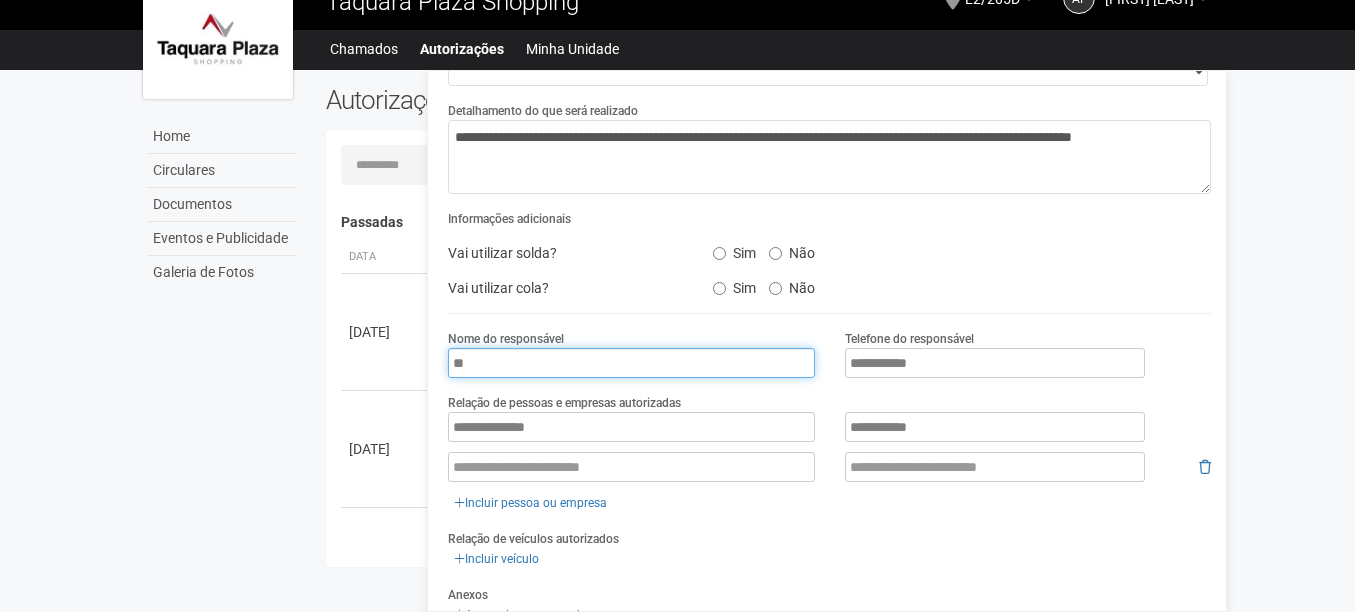 type on "*" 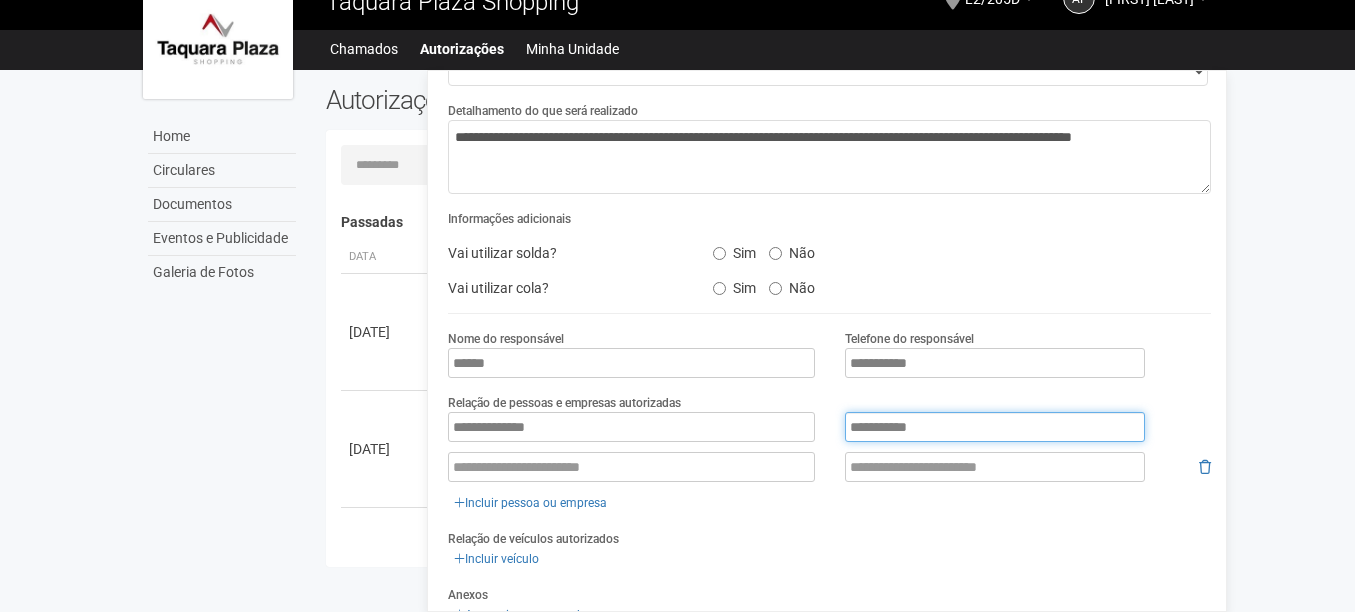 click on "**********" at bounding box center (995, 427) 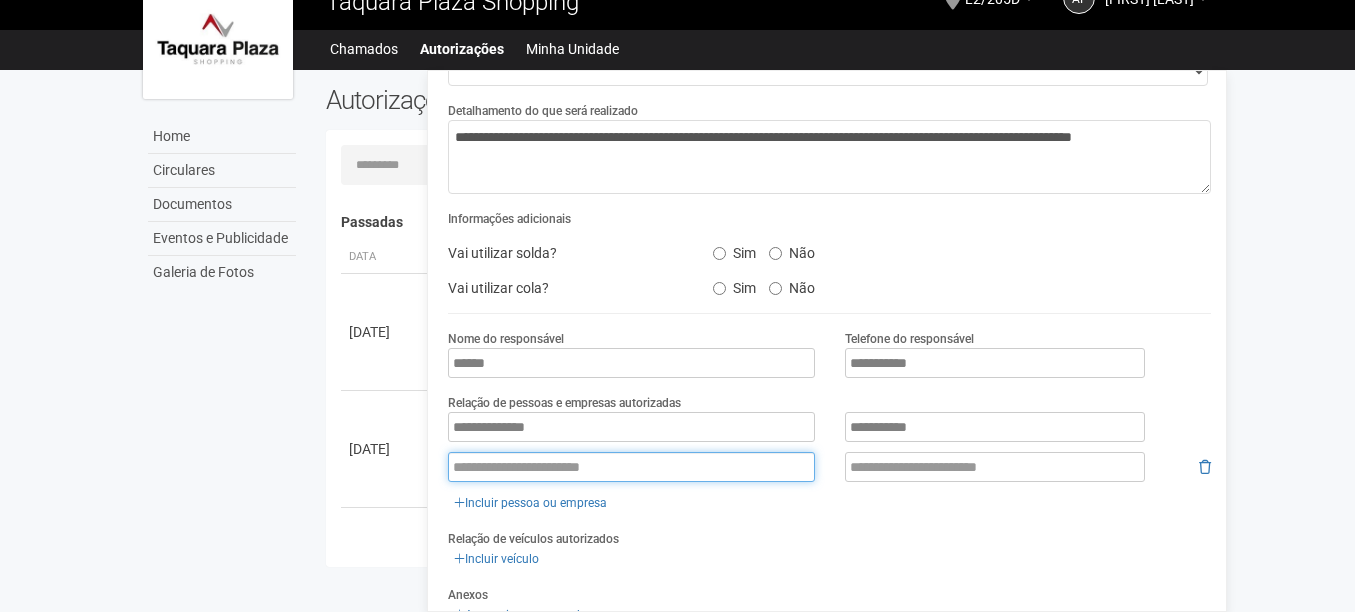 click at bounding box center [631, 467] 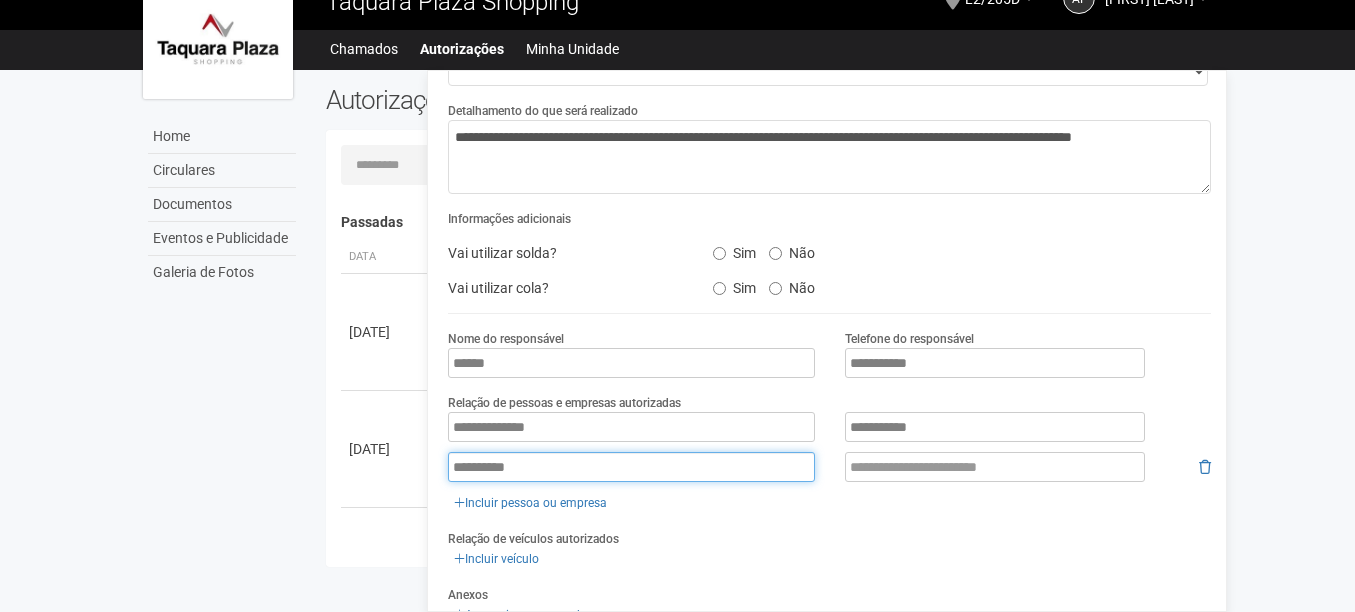 type on "**********" 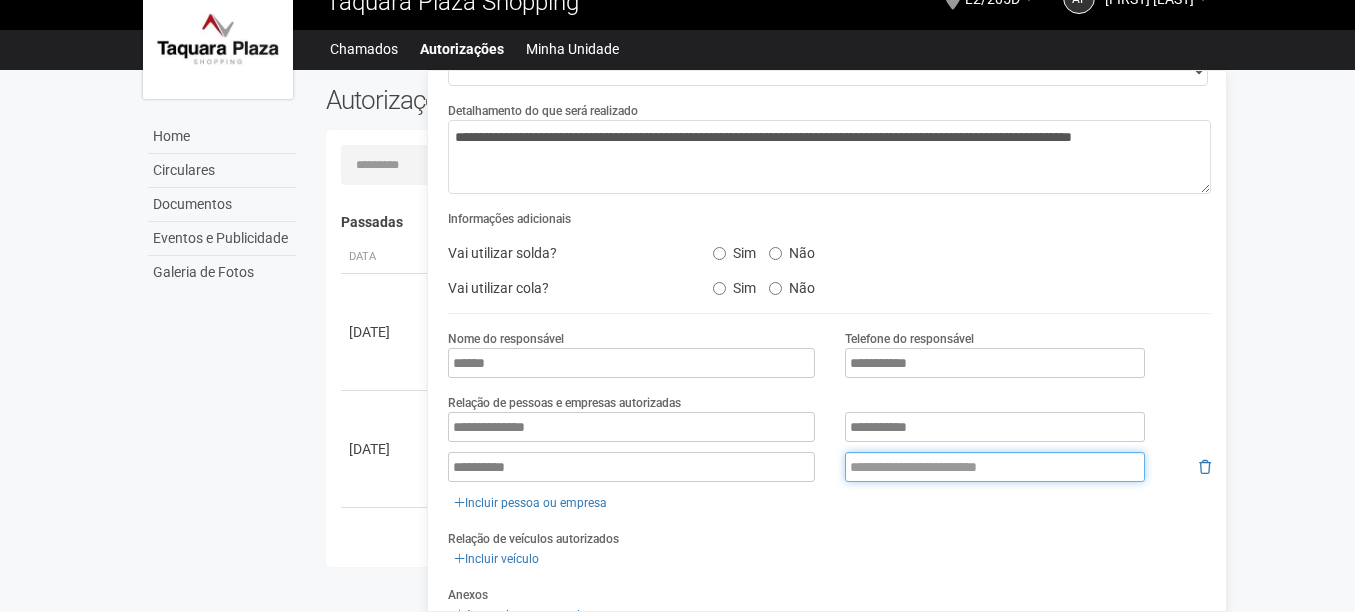 click at bounding box center [995, 467] 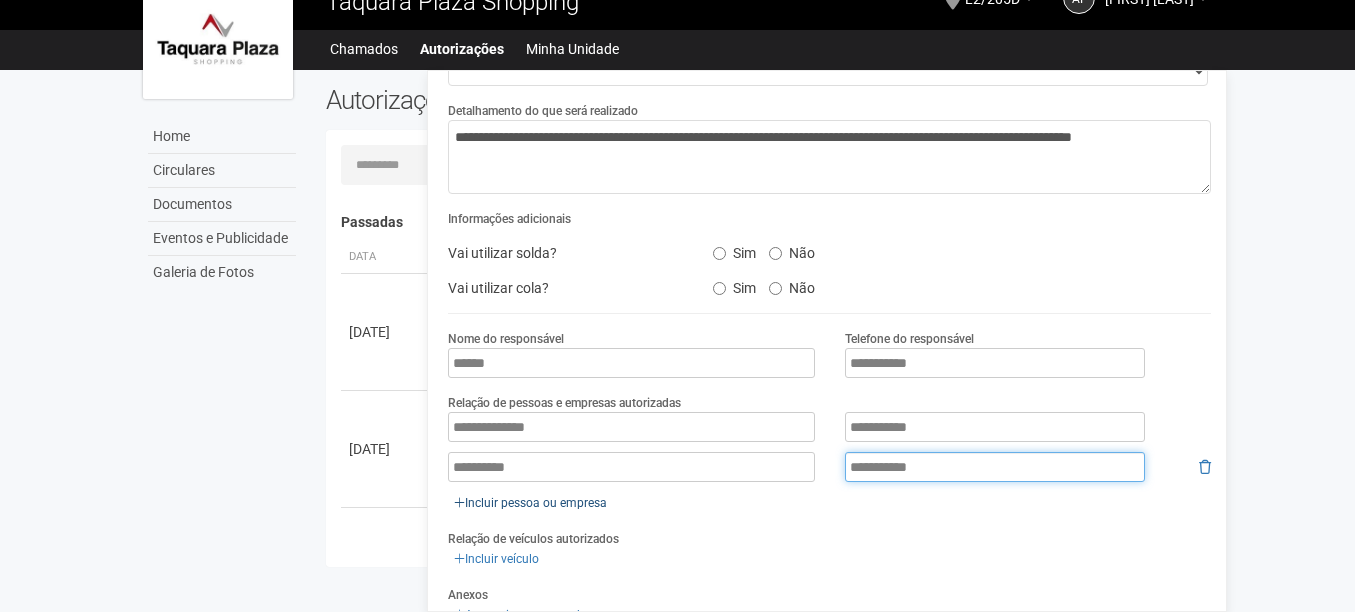 type on "**********" 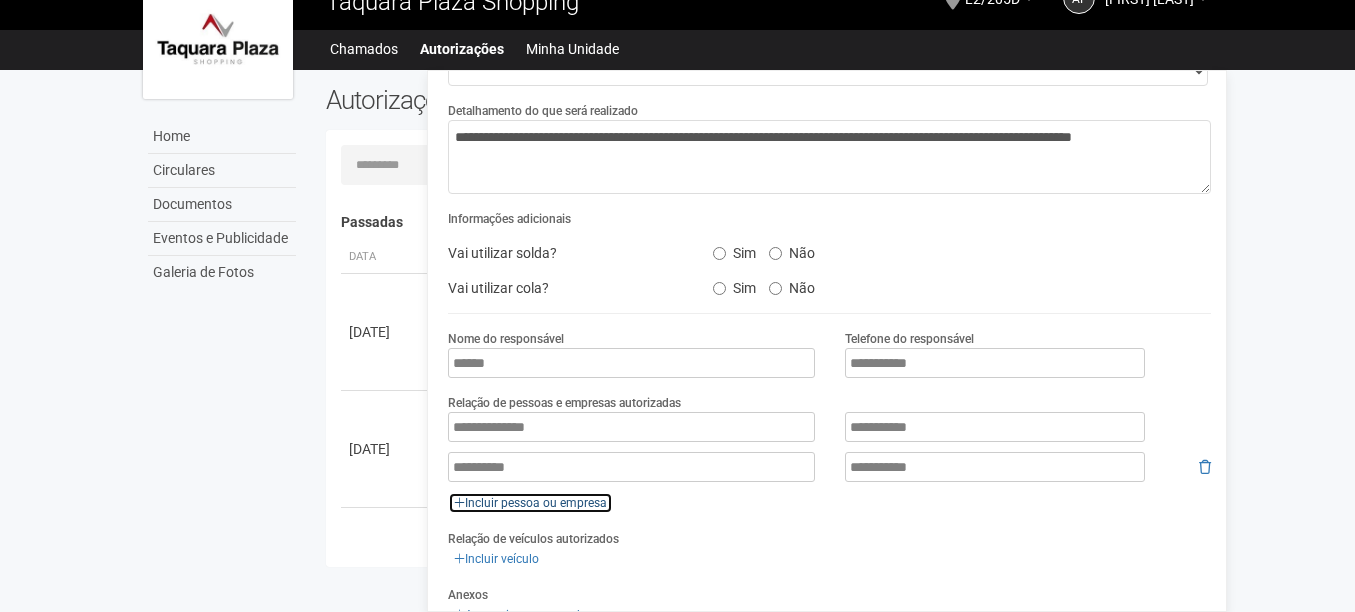 click at bounding box center [459, 503] 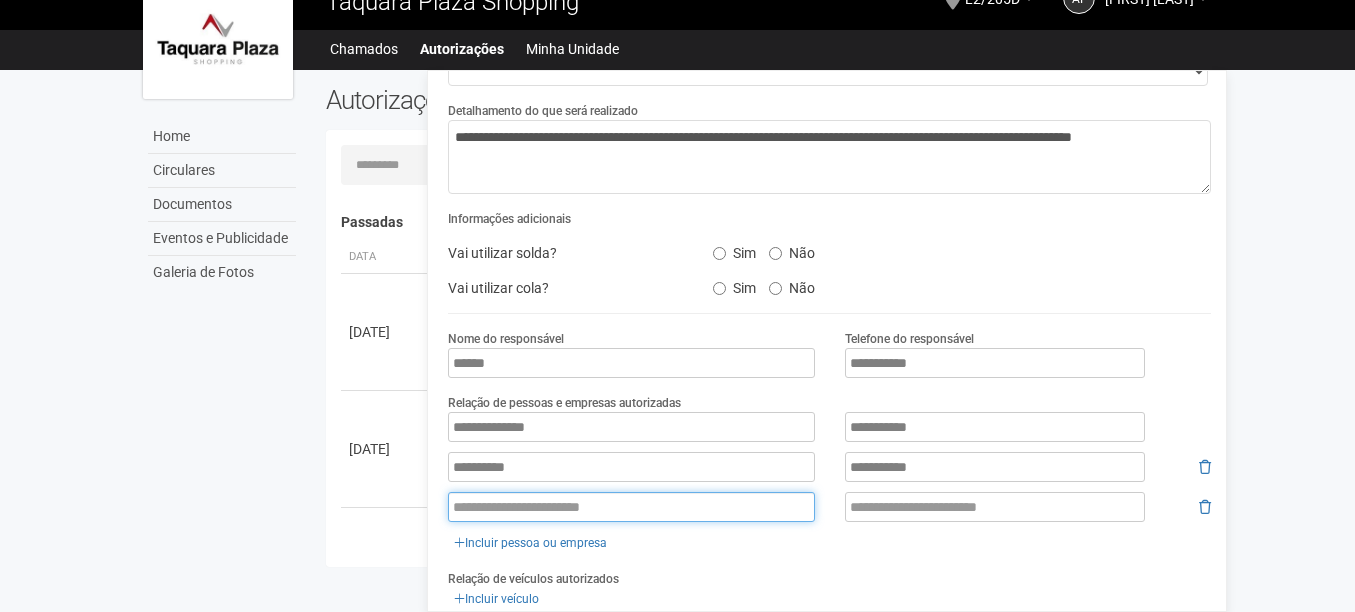 click at bounding box center (631, 507) 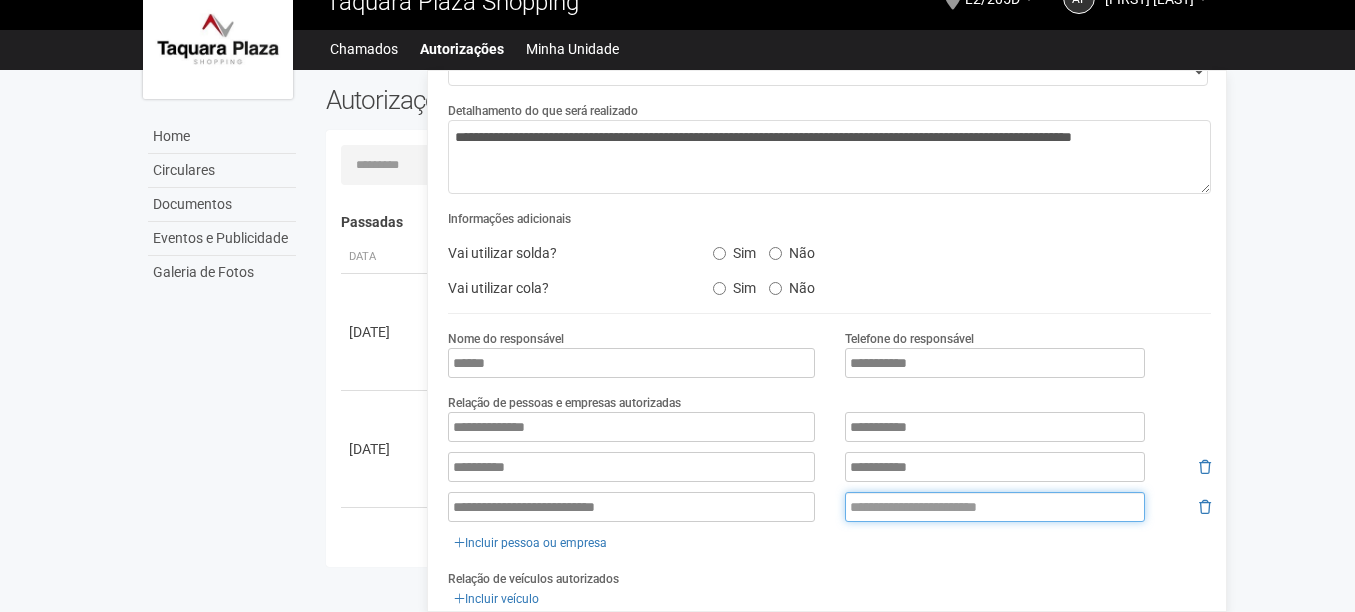 click at bounding box center (995, 507) 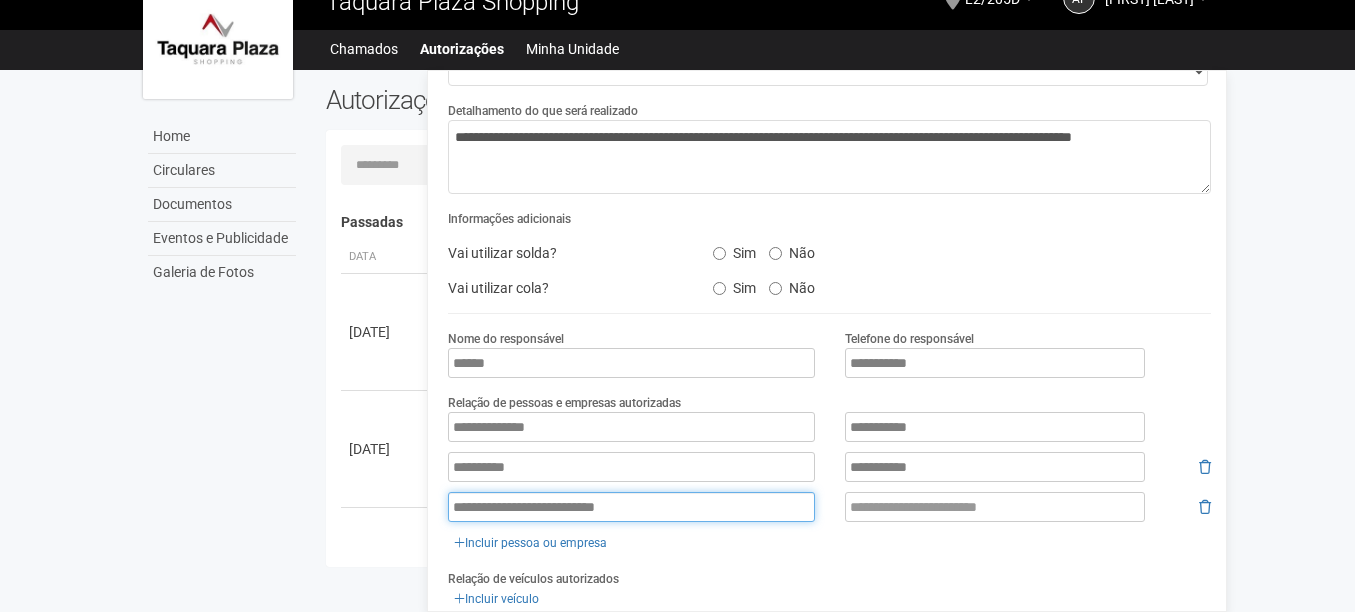 click on "**********" at bounding box center (631, 507) 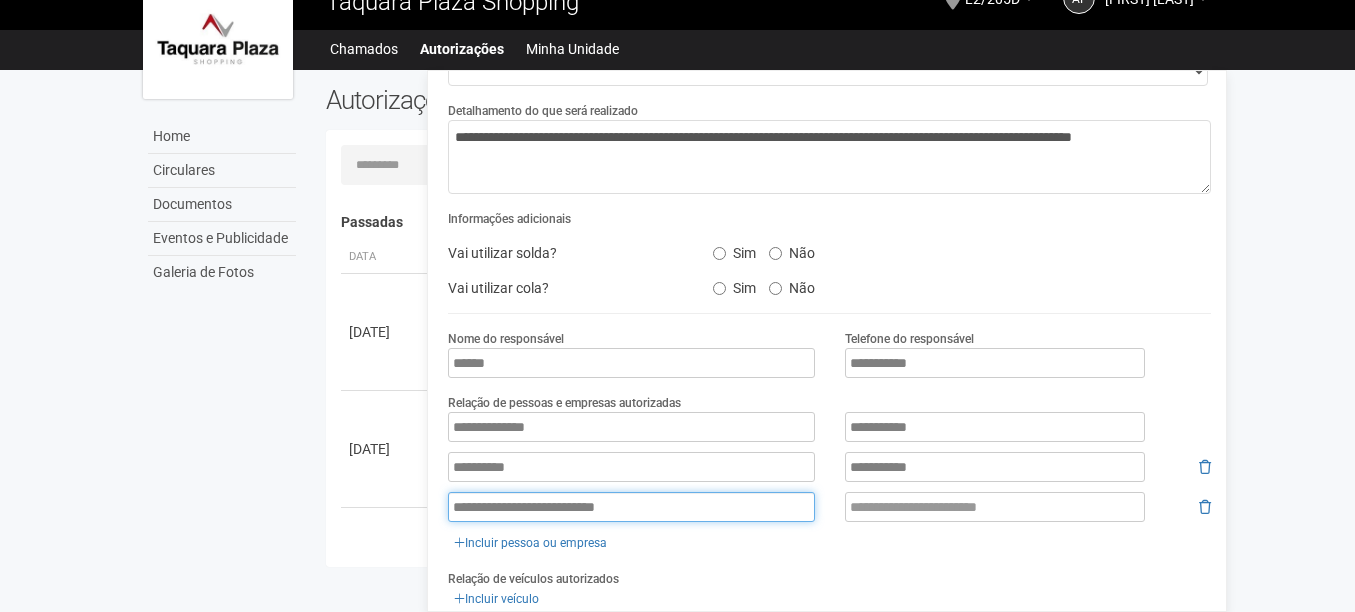 click on "**********" at bounding box center (631, 507) 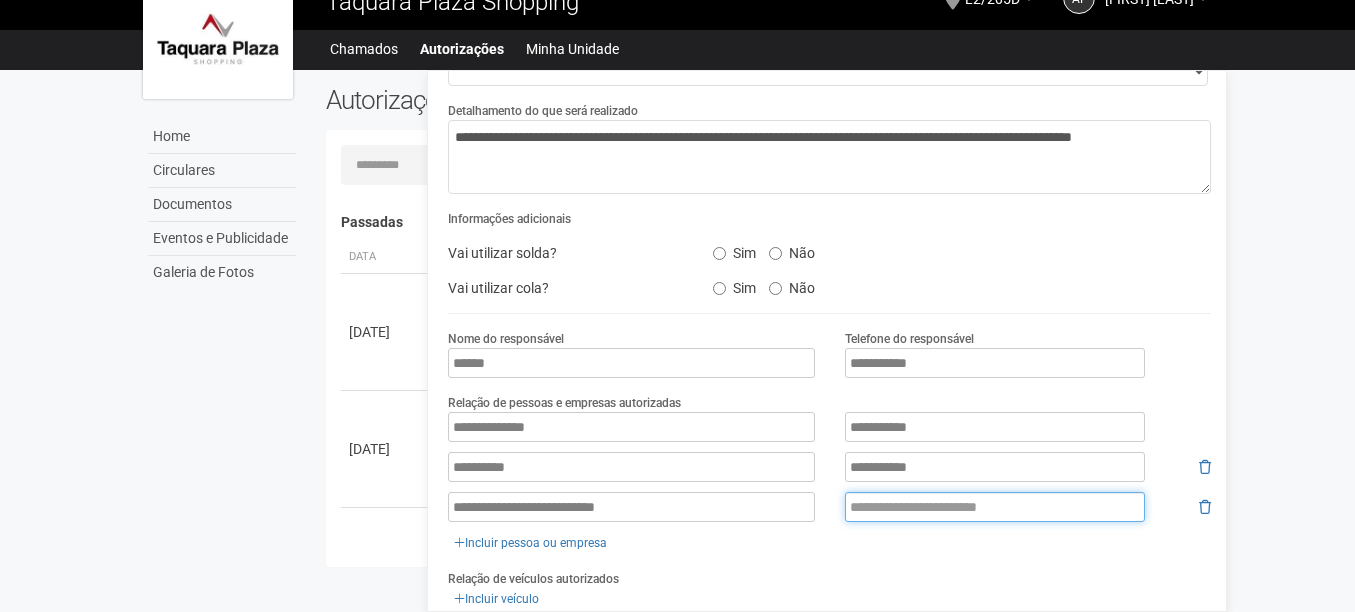 click at bounding box center [995, 507] 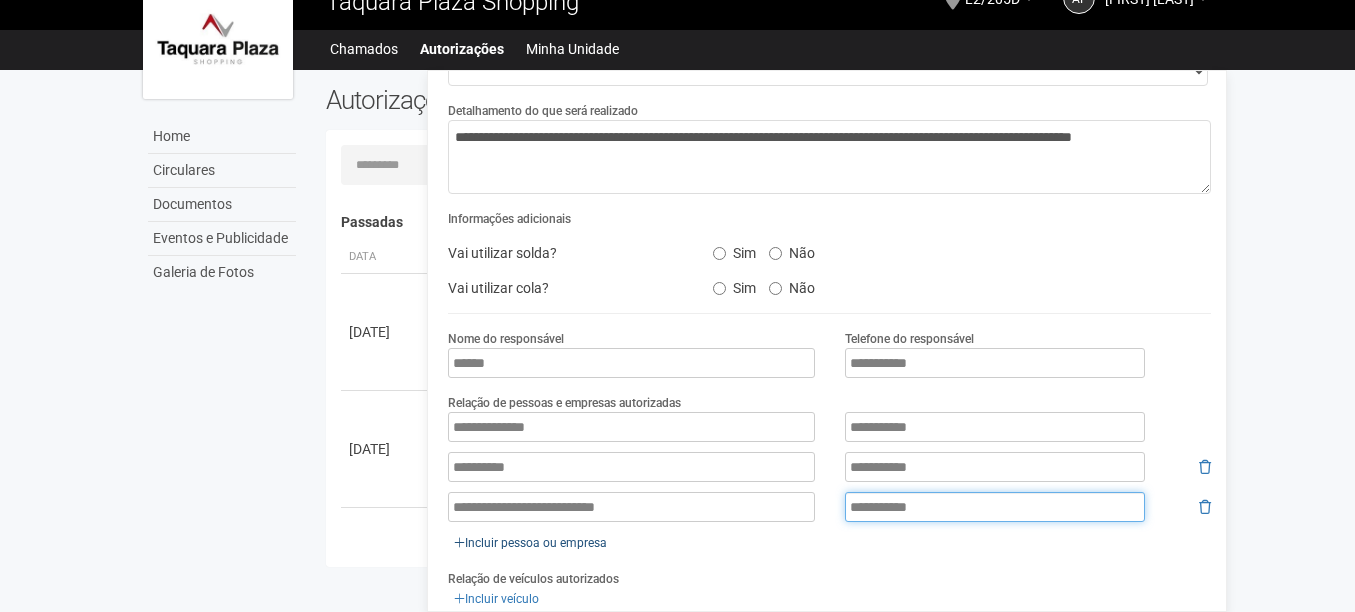 type on "**********" 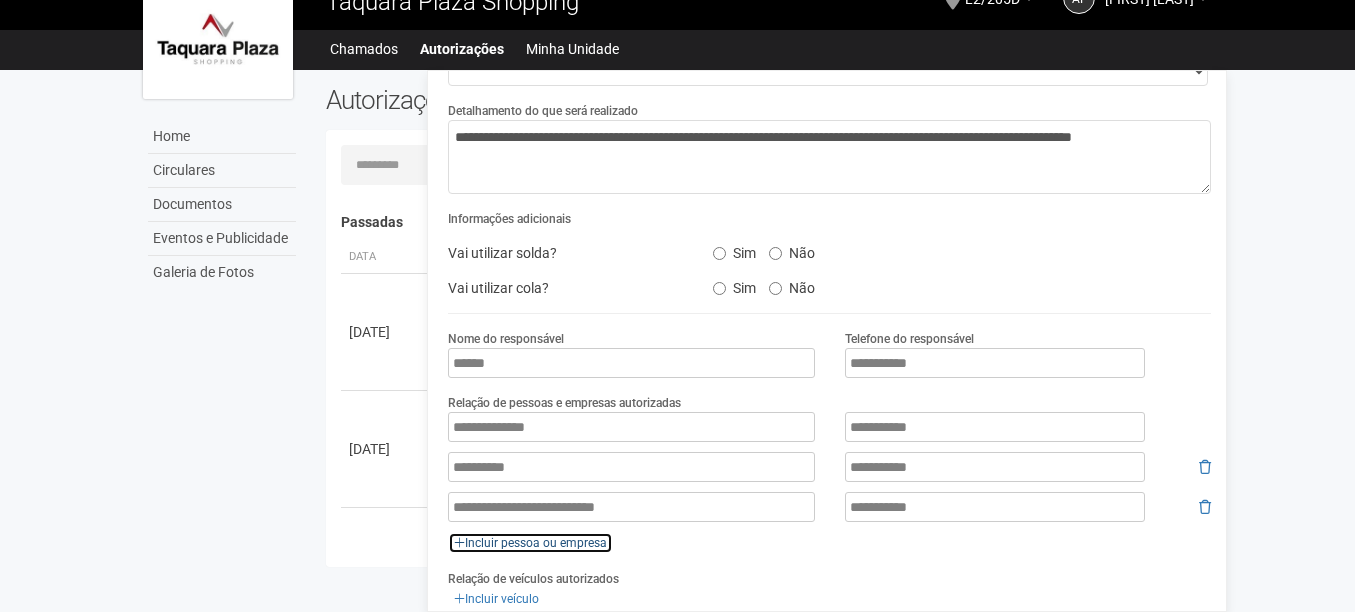 click at bounding box center [459, 543] 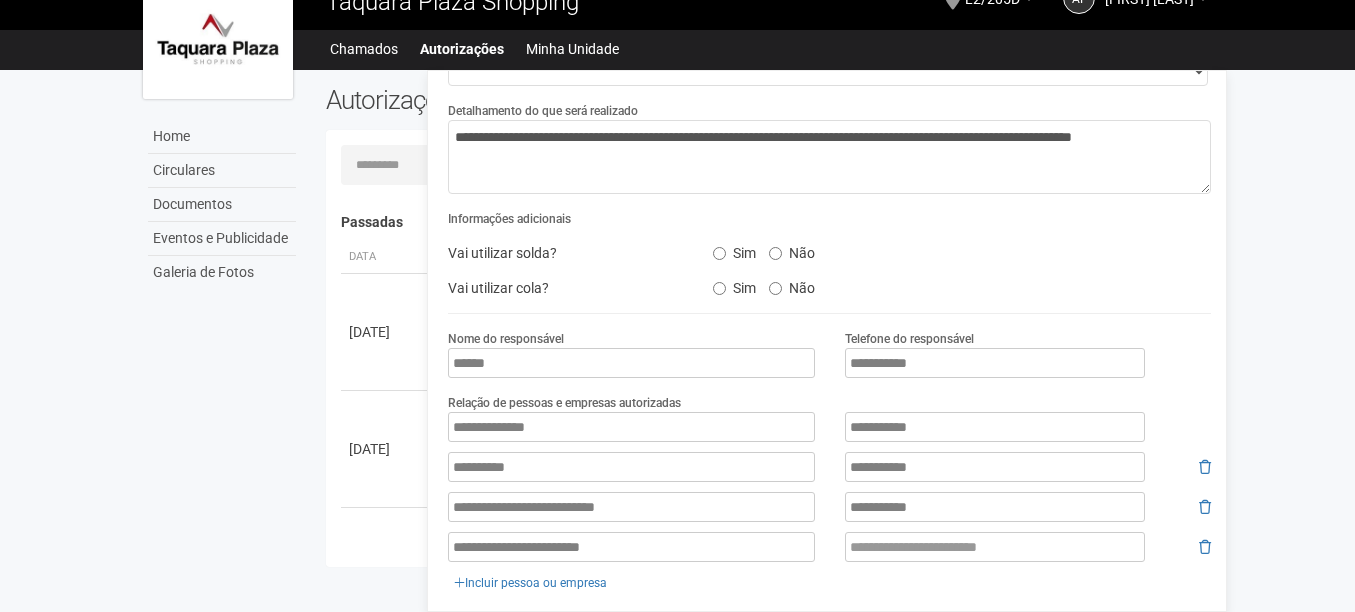 click on "**********" at bounding box center (631, 547) 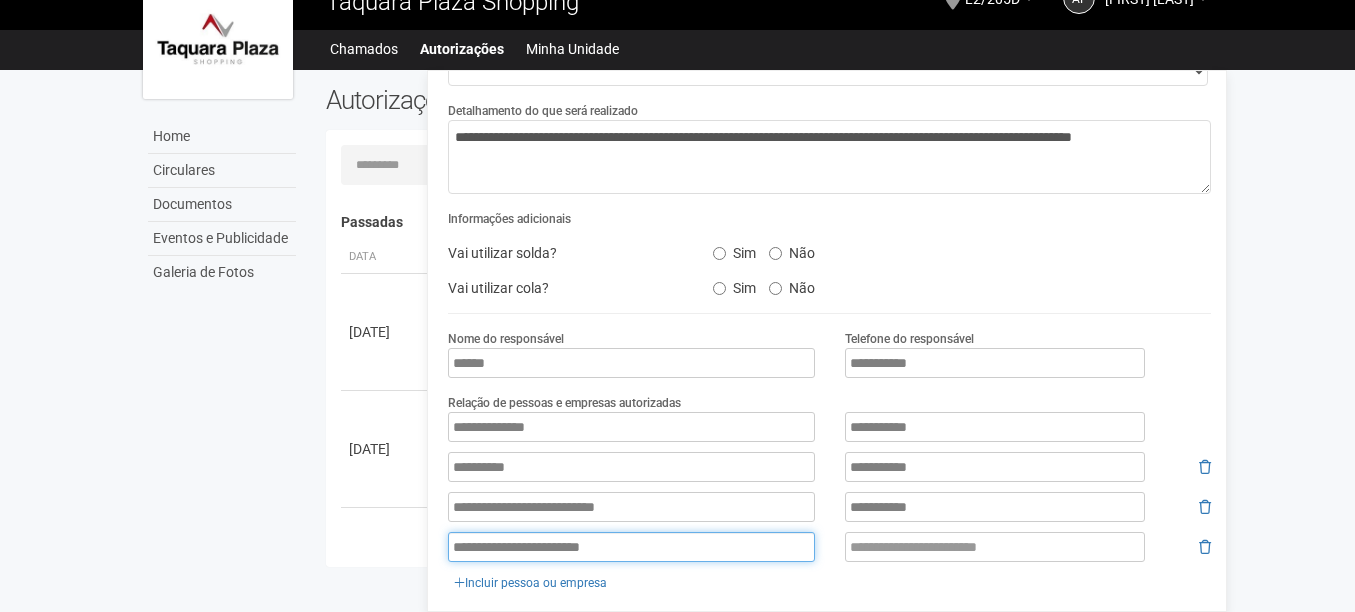 click on "**********" at bounding box center [829, 503] 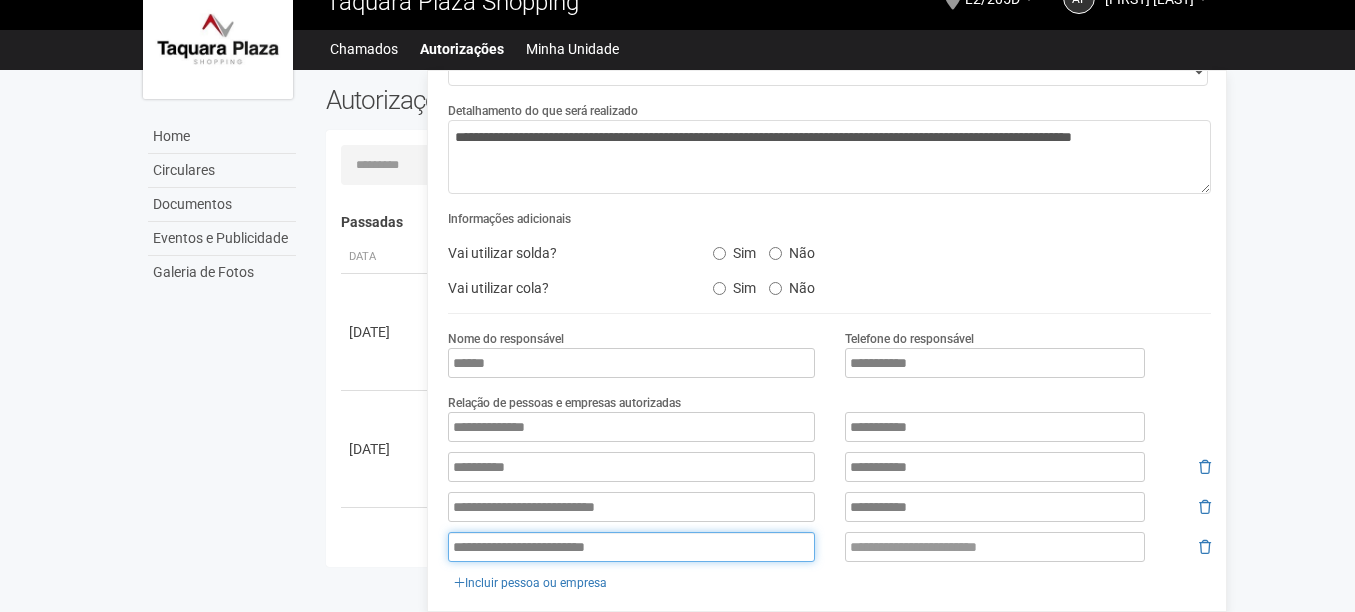 type on "**********" 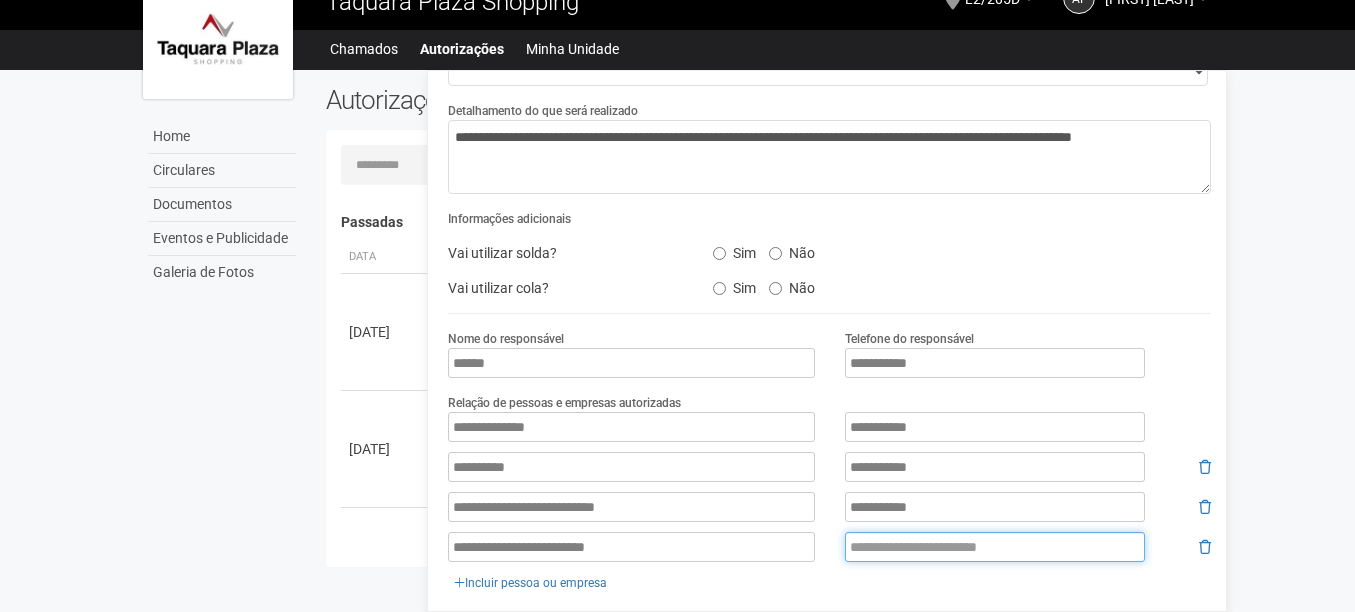 click at bounding box center [995, 547] 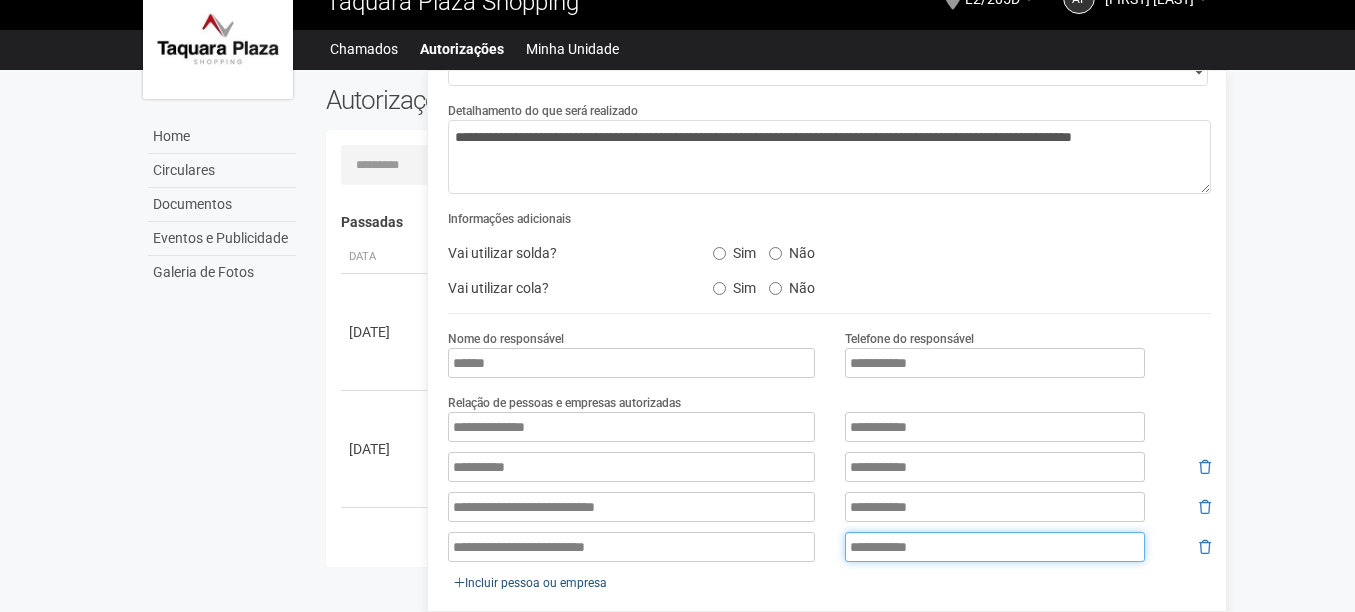 type on "**********" 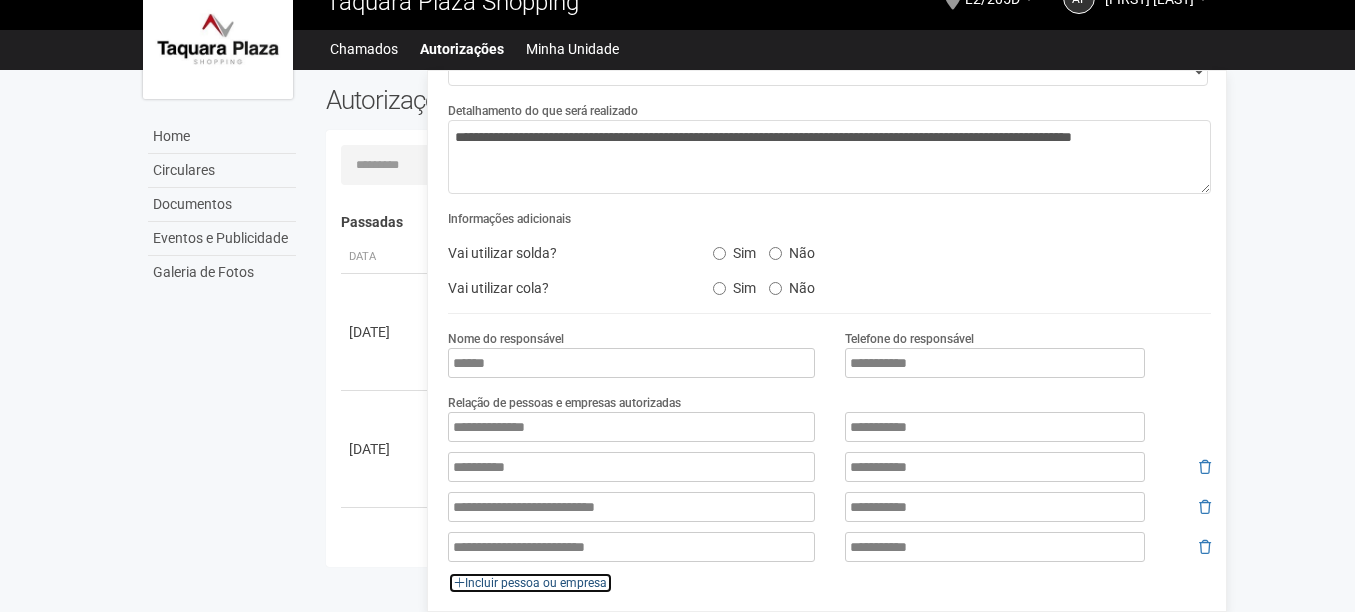click at bounding box center [459, 583] 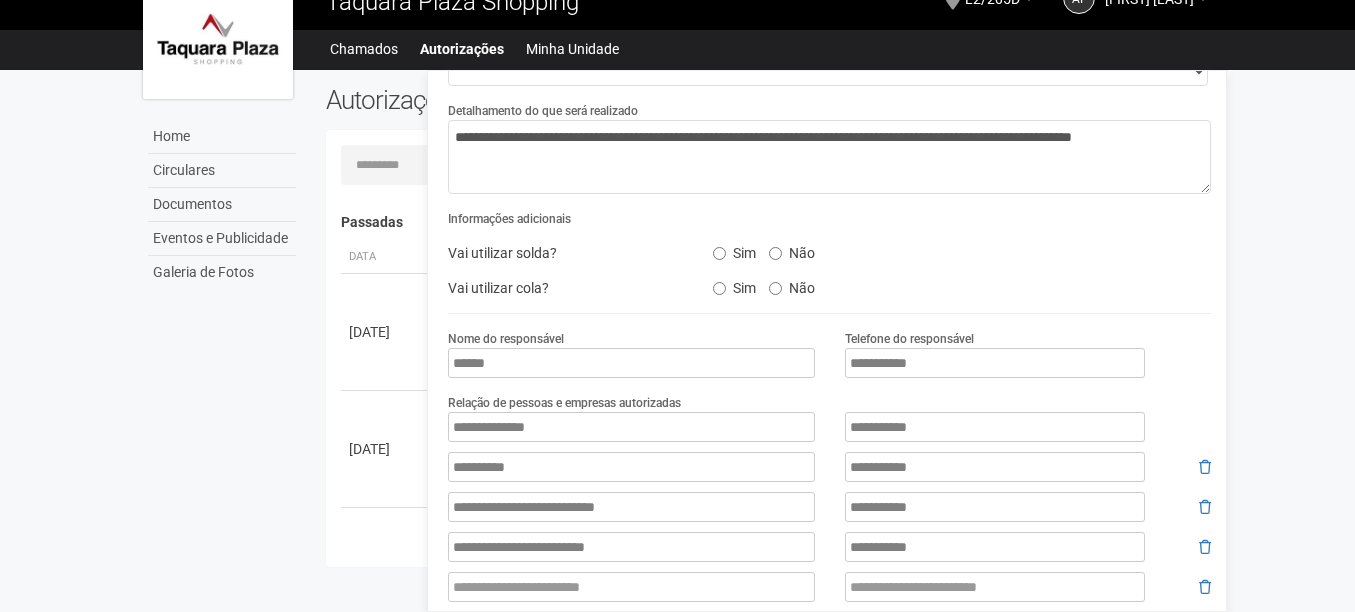 click at bounding box center (631, 587) 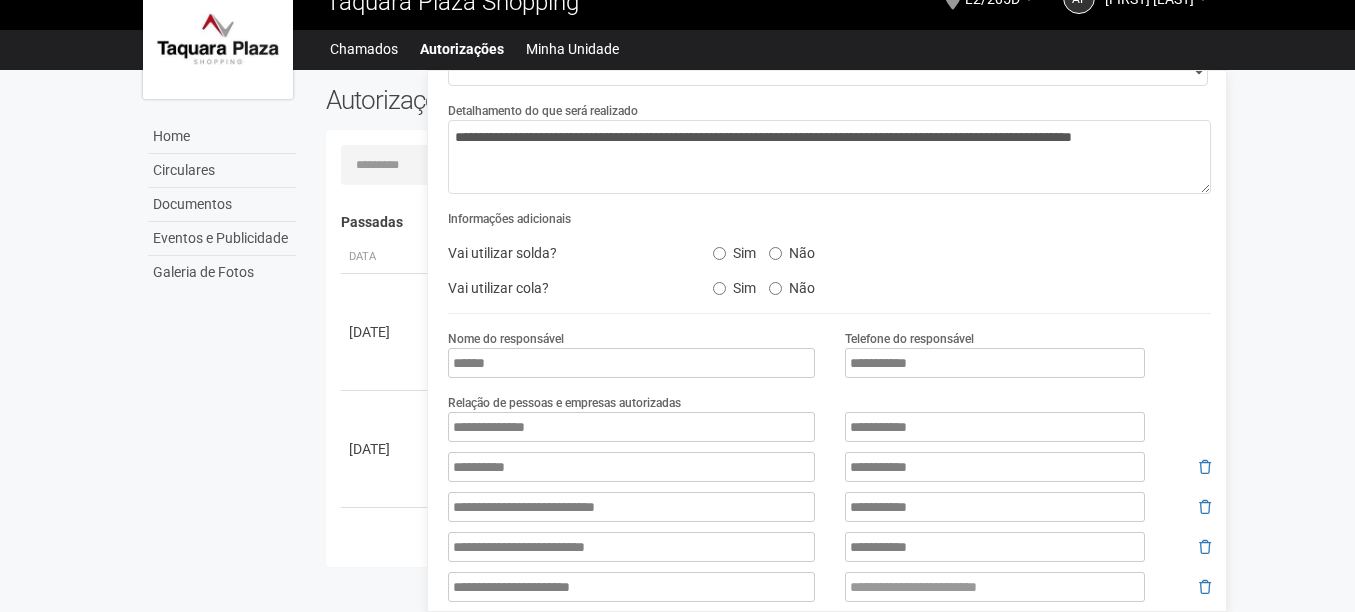 type on "**********" 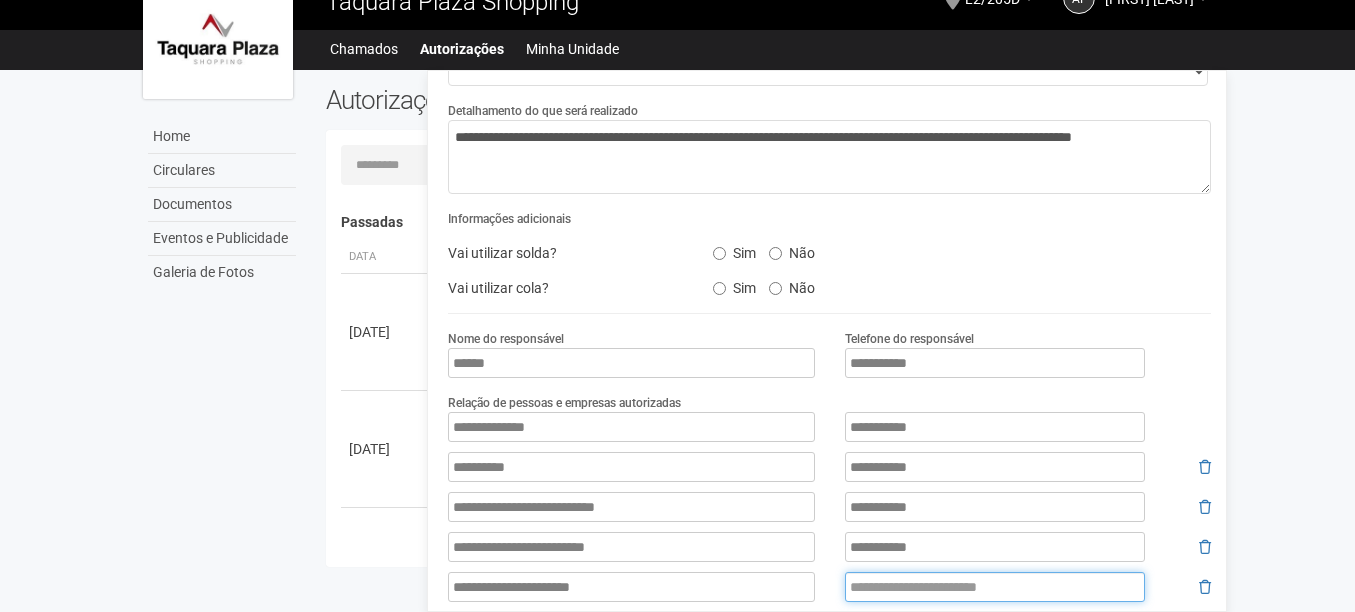 click at bounding box center (995, 587) 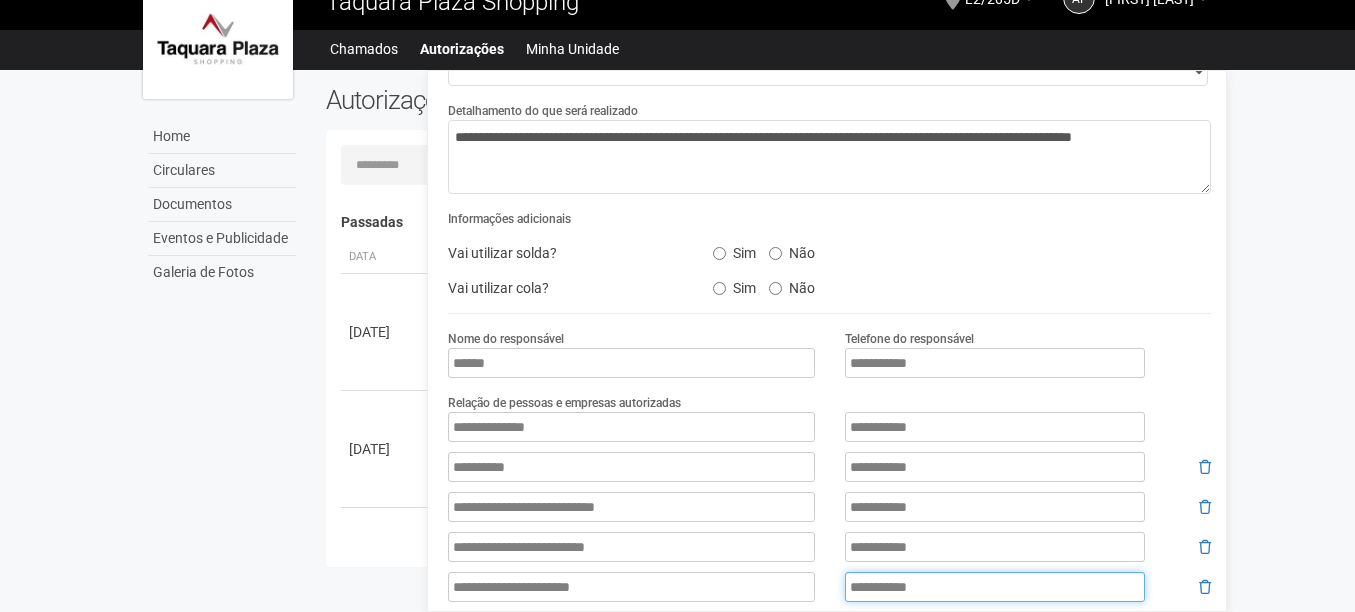 type on "**********" 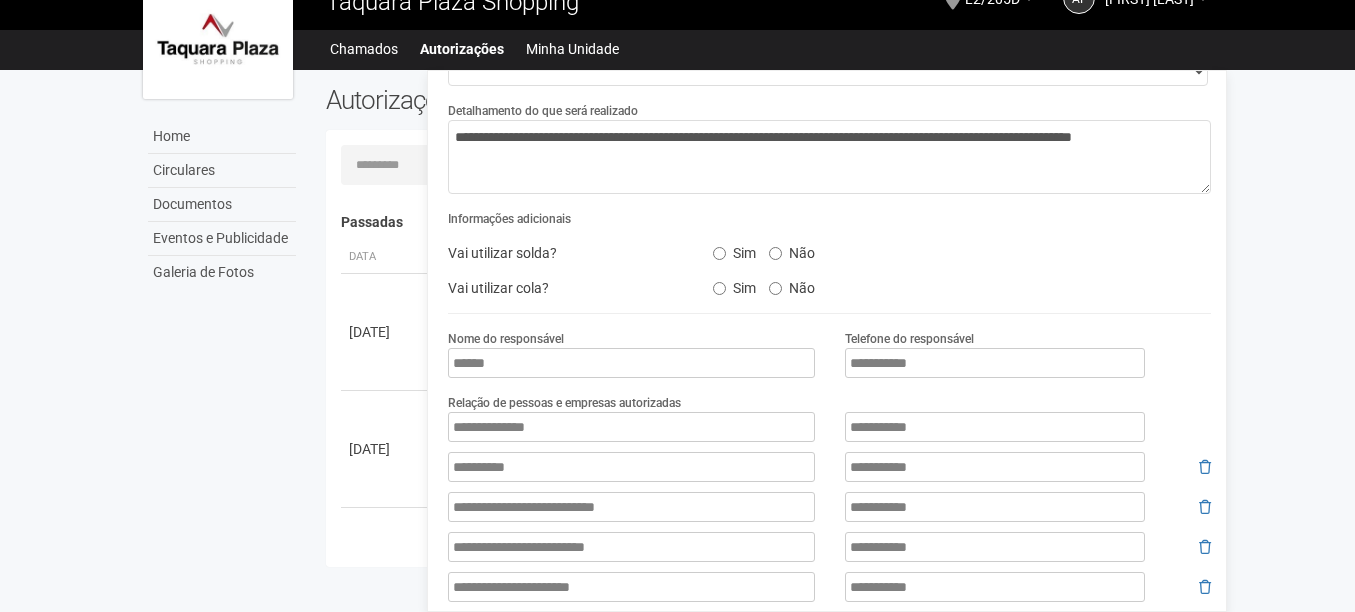 click on "**********" at bounding box center (827, 341) 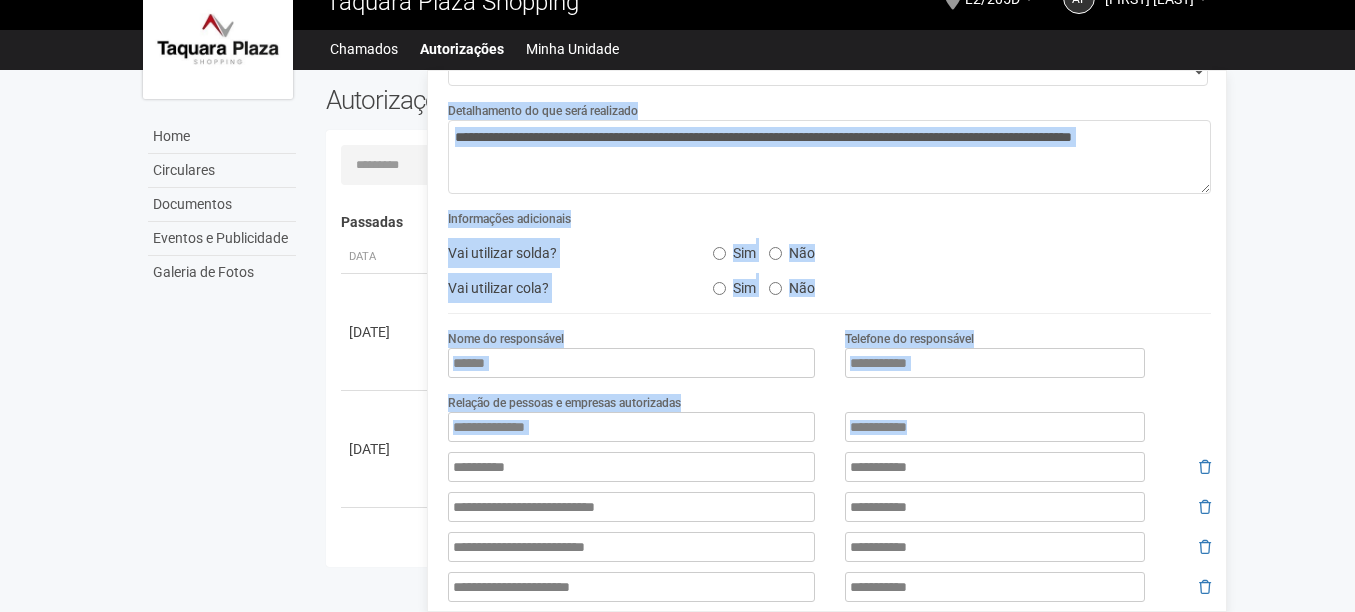 drag, startPoint x: 1226, startPoint y: 420, endPoint x: 1238, endPoint y: 542, distance: 122.588745 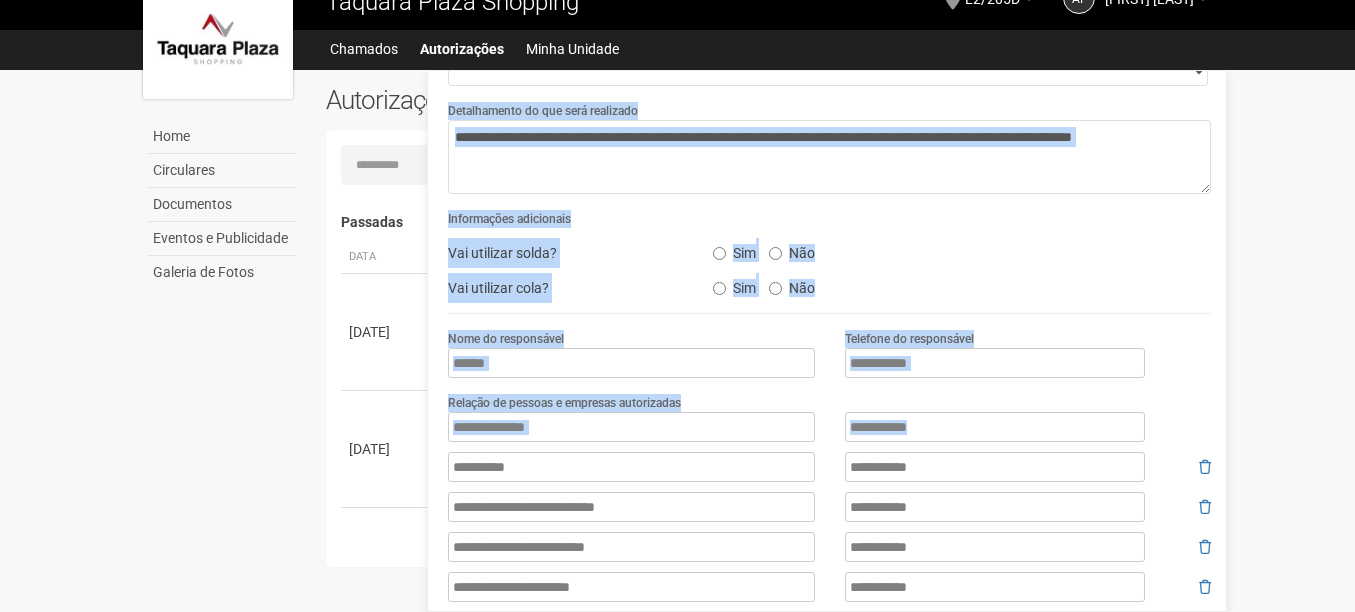 drag, startPoint x: 1238, startPoint y: 542, endPoint x: 1226, endPoint y: 428, distance: 114.62984 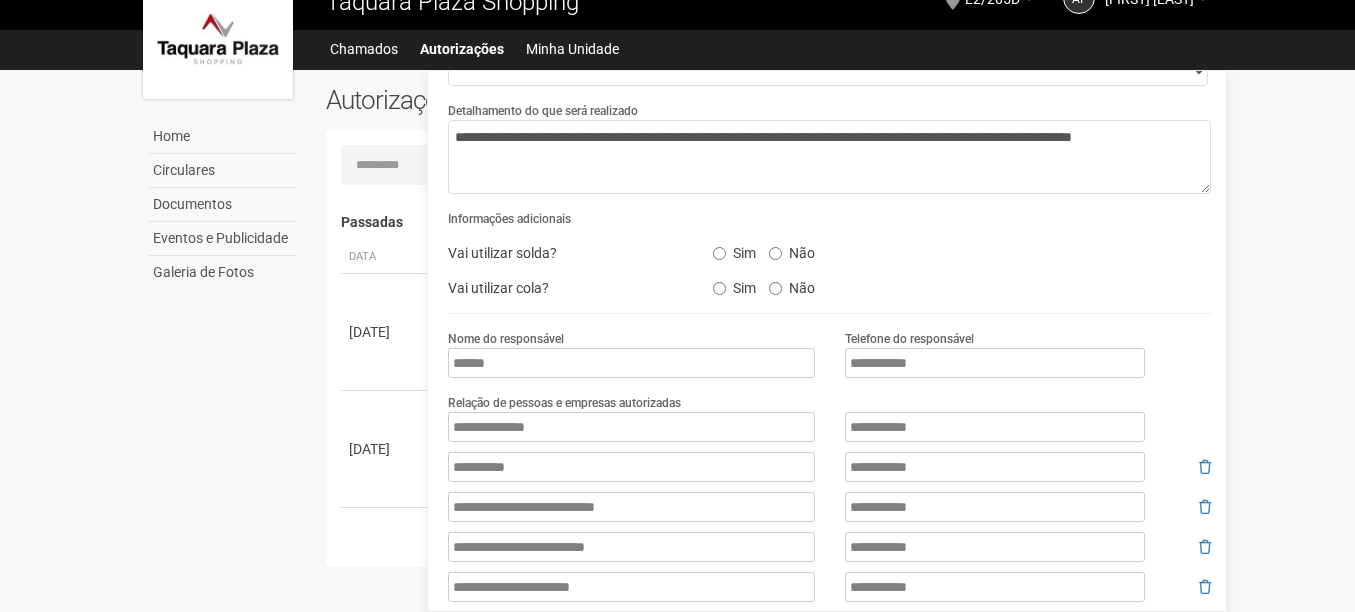 click on "**********" at bounding box center (829, 361) 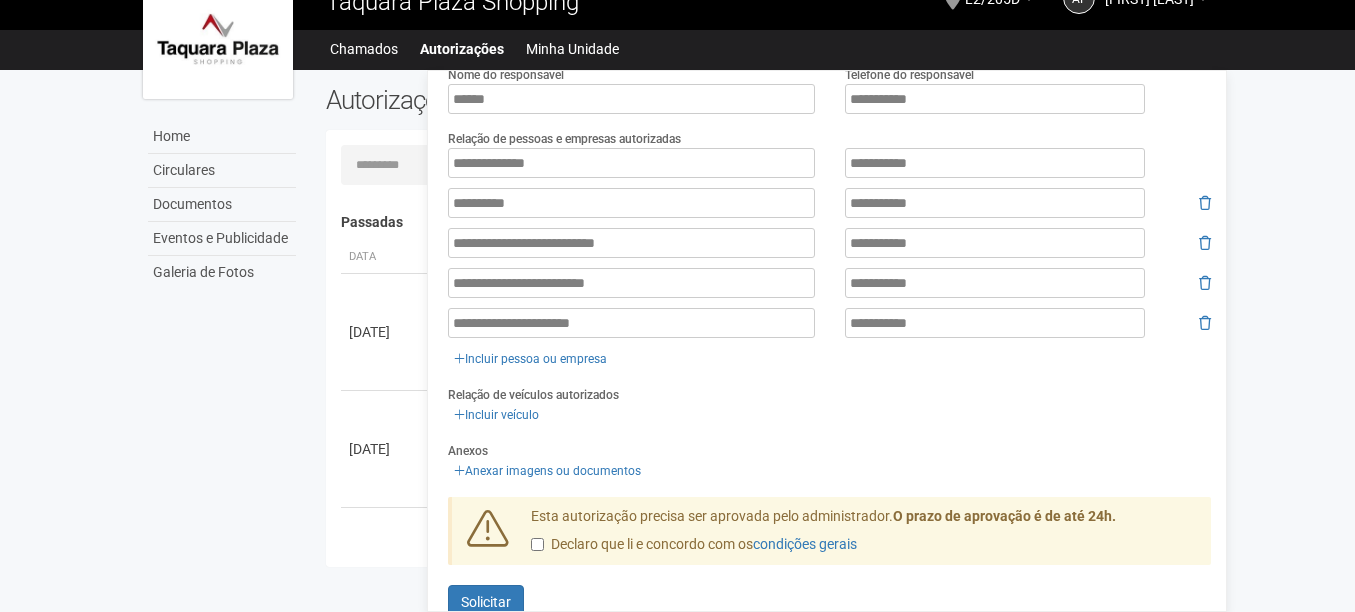 scroll, scrollTop: 420, scrollLeft: 0, axis: vertical 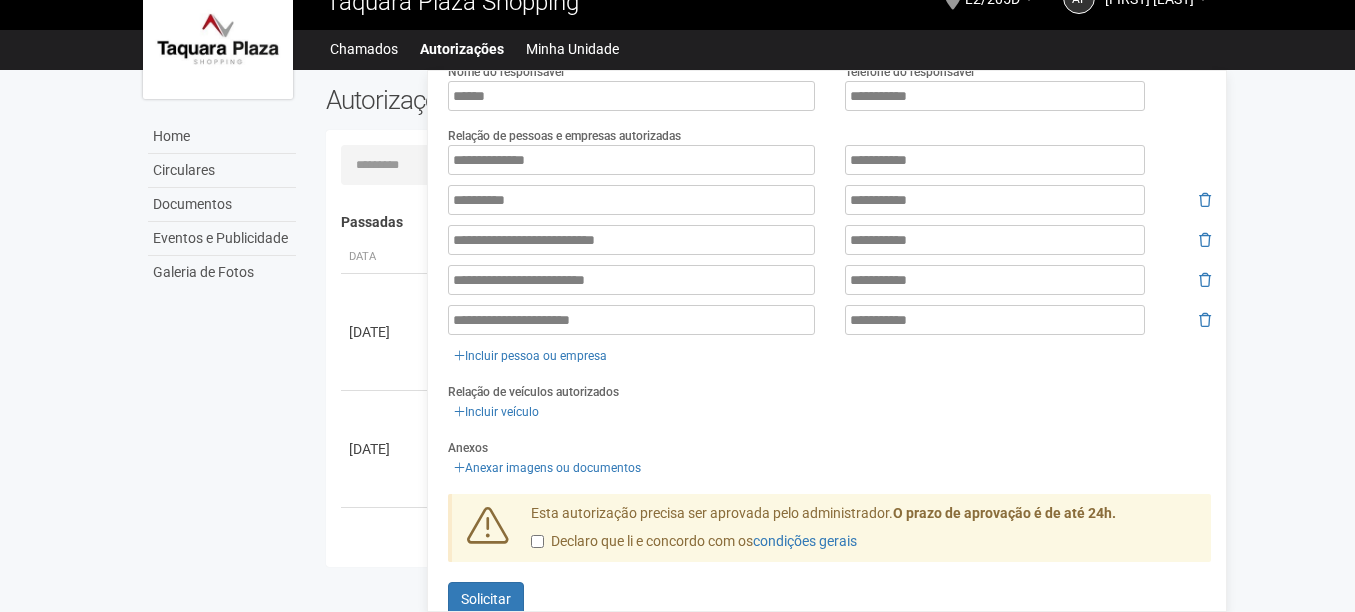 click on "Aguarde...
Taquara Plaza Shopping
AP
Ana Paula dos Santos Correa Oliveira
Ana Paula dos Santos Correa Oliveira
taquara.rj@kopenhagen.com.br
Meu perfil
Alterar senha
Sair
L2/205D
Você está na unidade
L2/205D
Ir para a unidade
Home
Home
Circulares
Documentos
Eventos e Publicidade
Galeria de Fotos
Chamados
Autorizações
Minha Unidade
Meu Perfil
Sair" at bounding box center (677, 275) 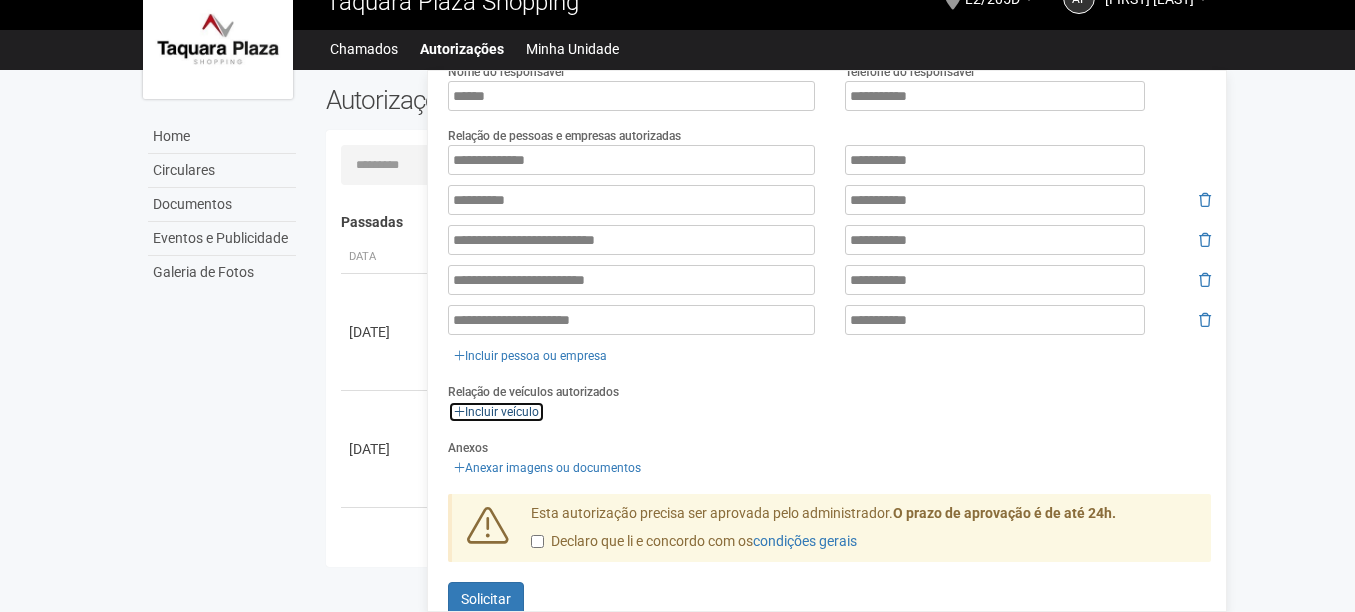 click at bounding box center [459, 412] 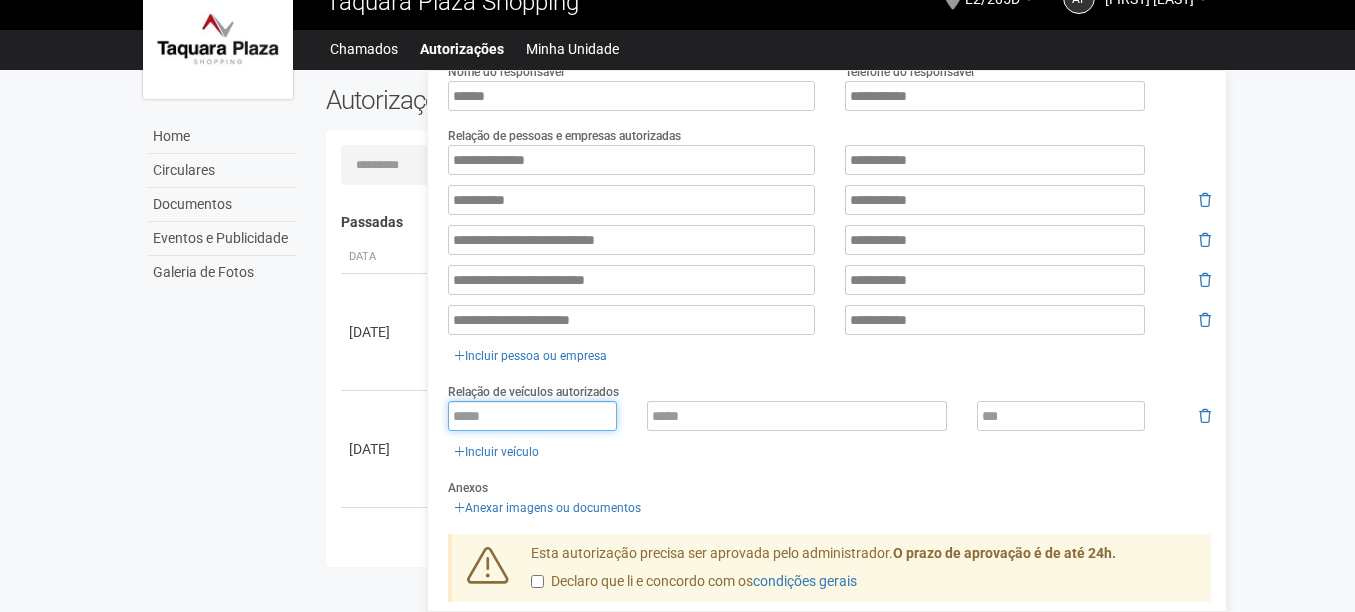 click at bounding box center [532, 416] 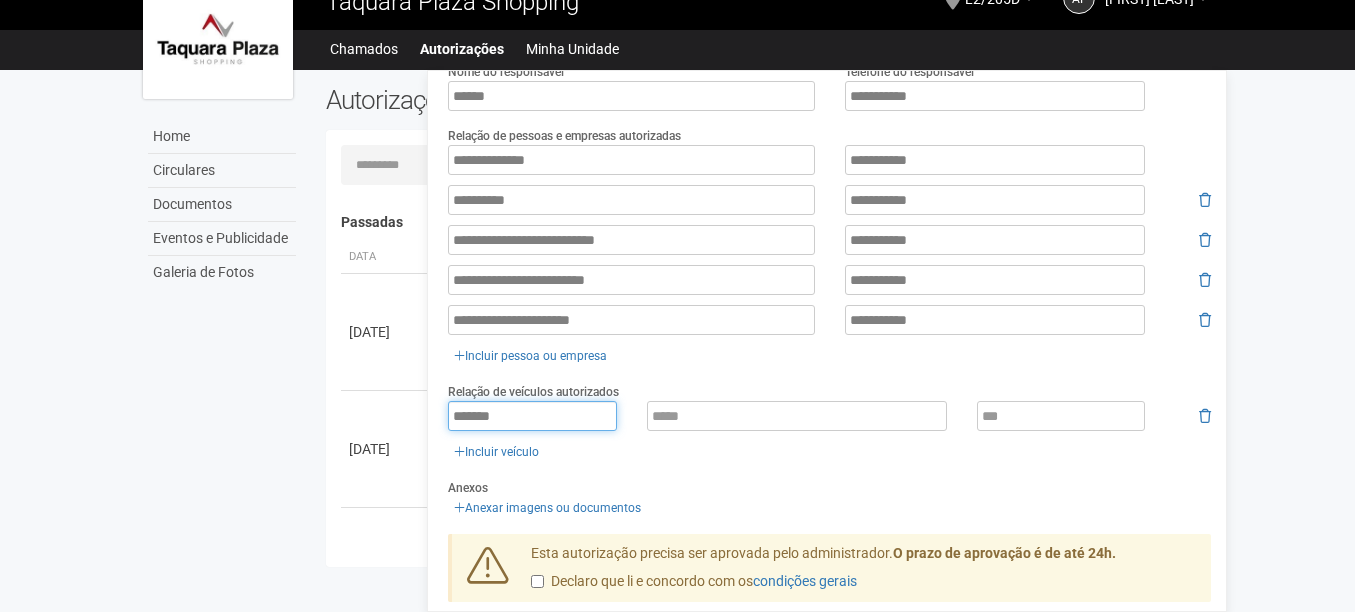 type on "*******" 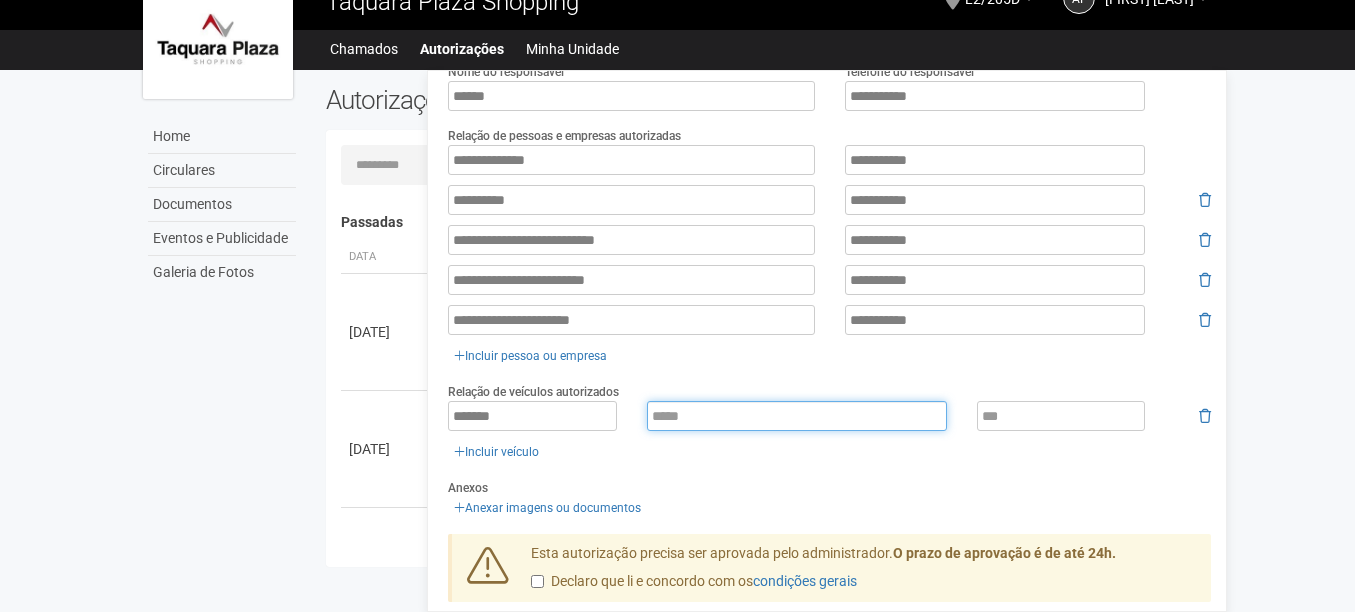 click at bounding box center [797, 416] 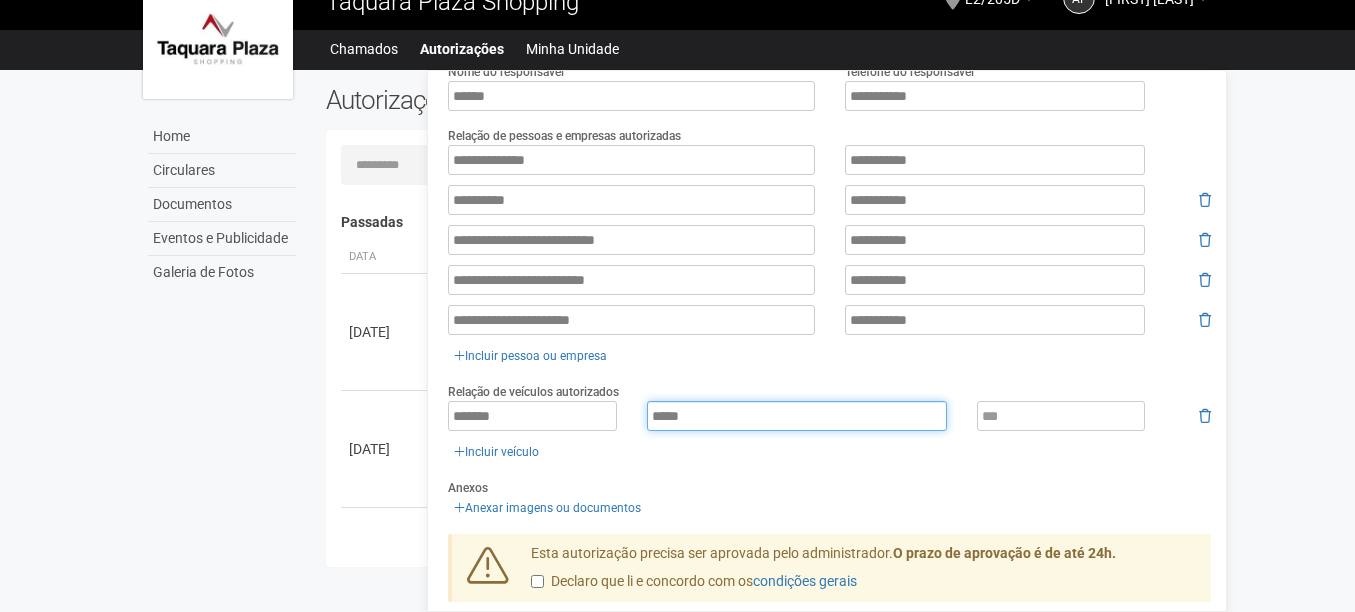 type on "*****" 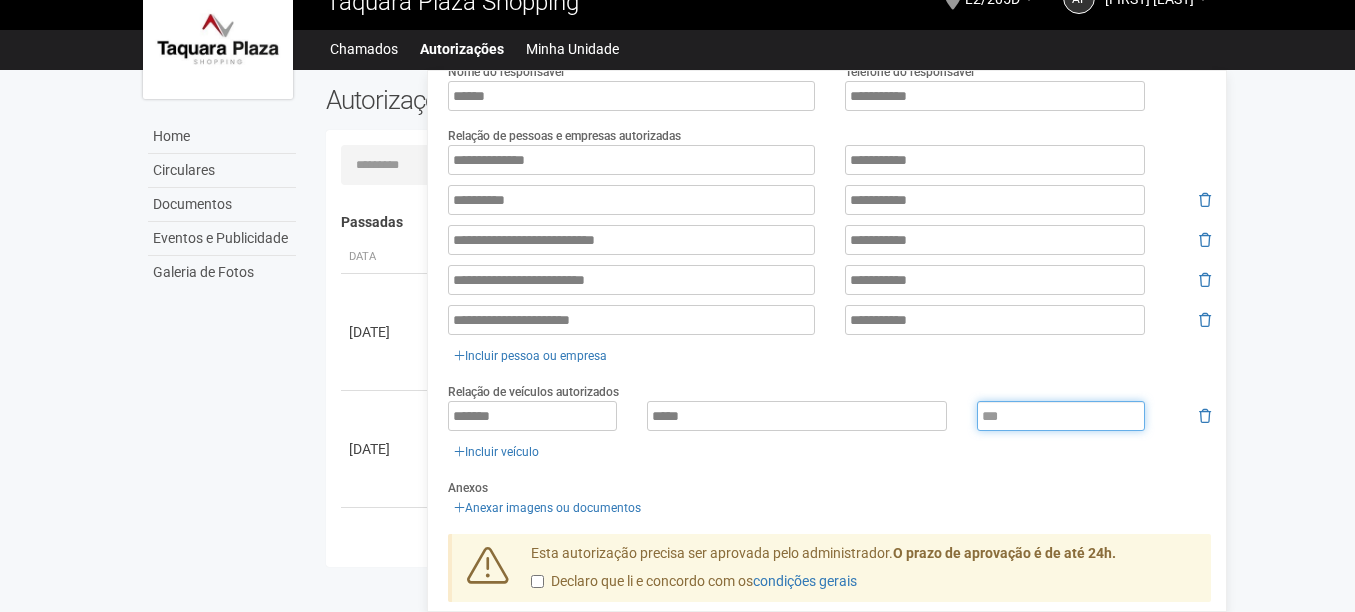 click at bounding box center (1061, 416) 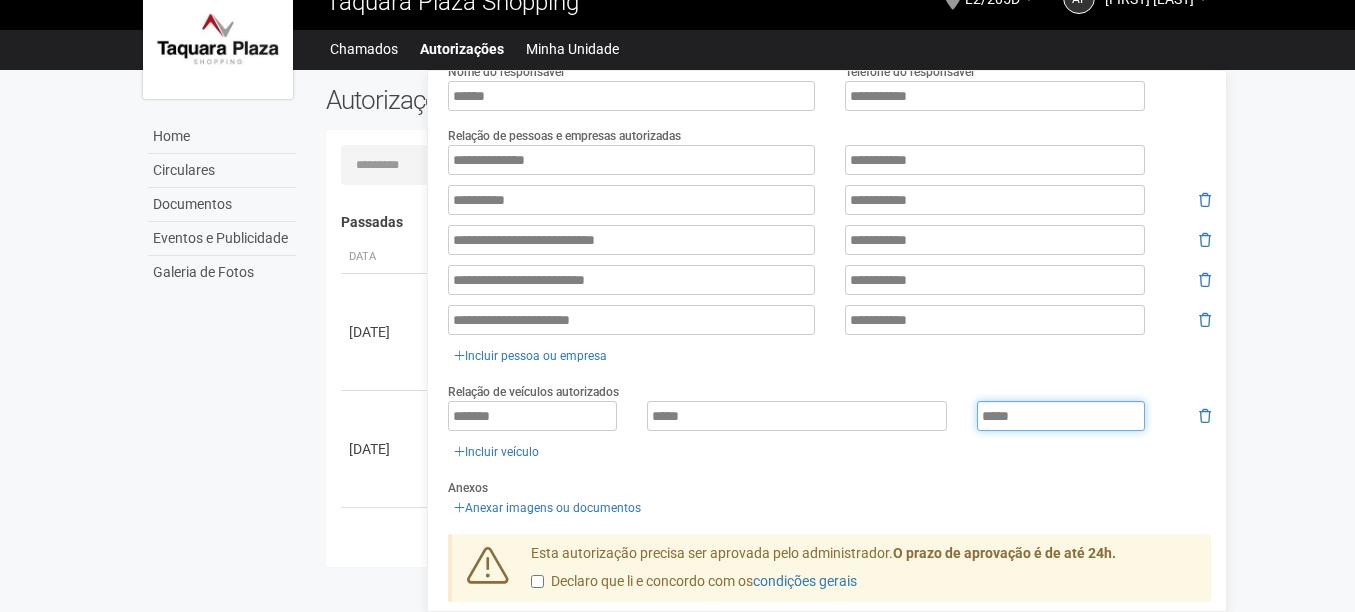 type on "*****" 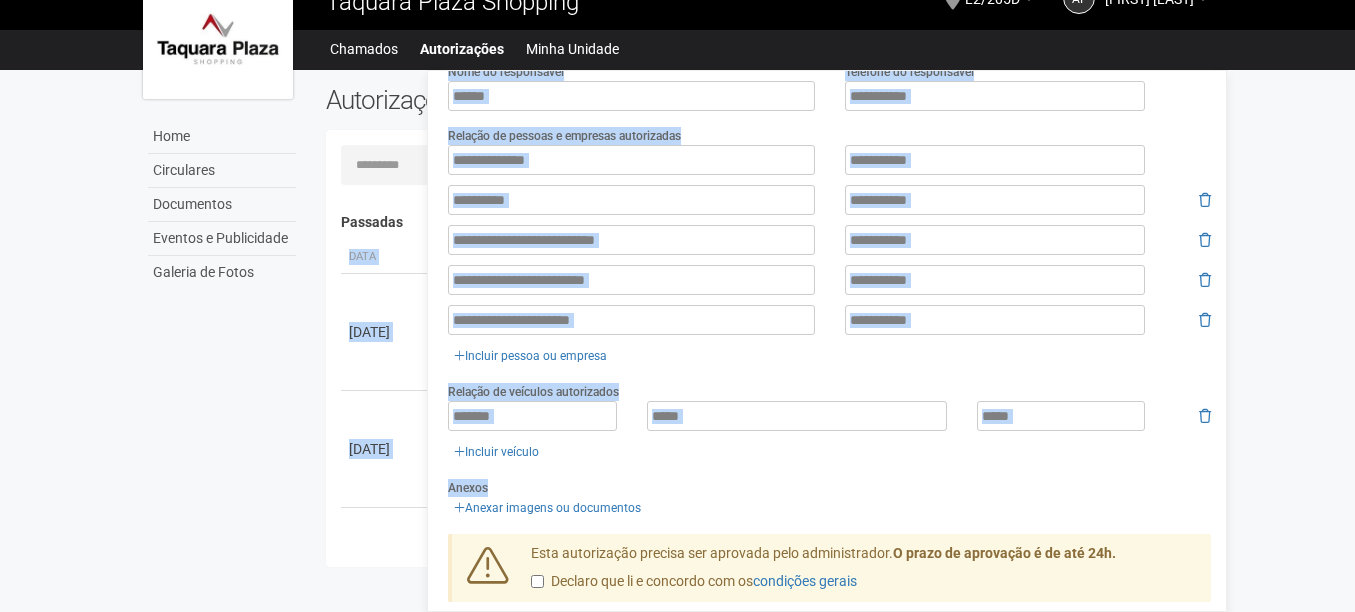 drag, startPoint x: 1244, startPoint y: 587, endPoint x: 1247, endPoint y: 639, distance: 52.086468 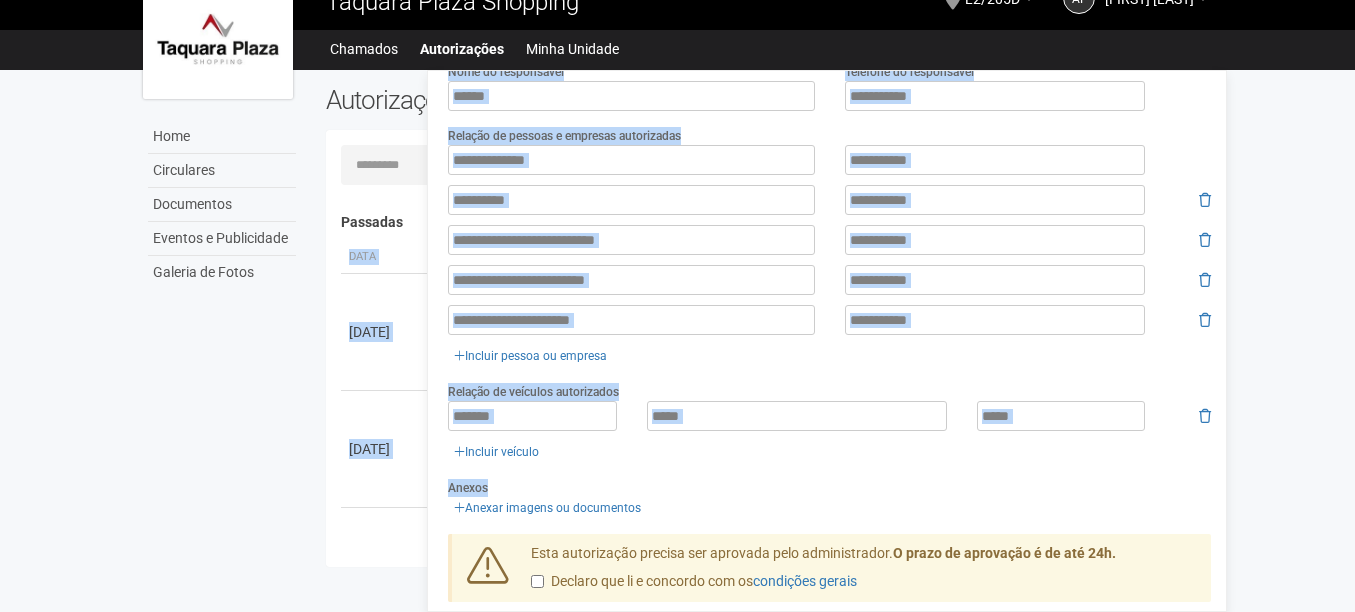 click on "*******
*****
*****
Incluir veículo" at bounding box center (829, 432) 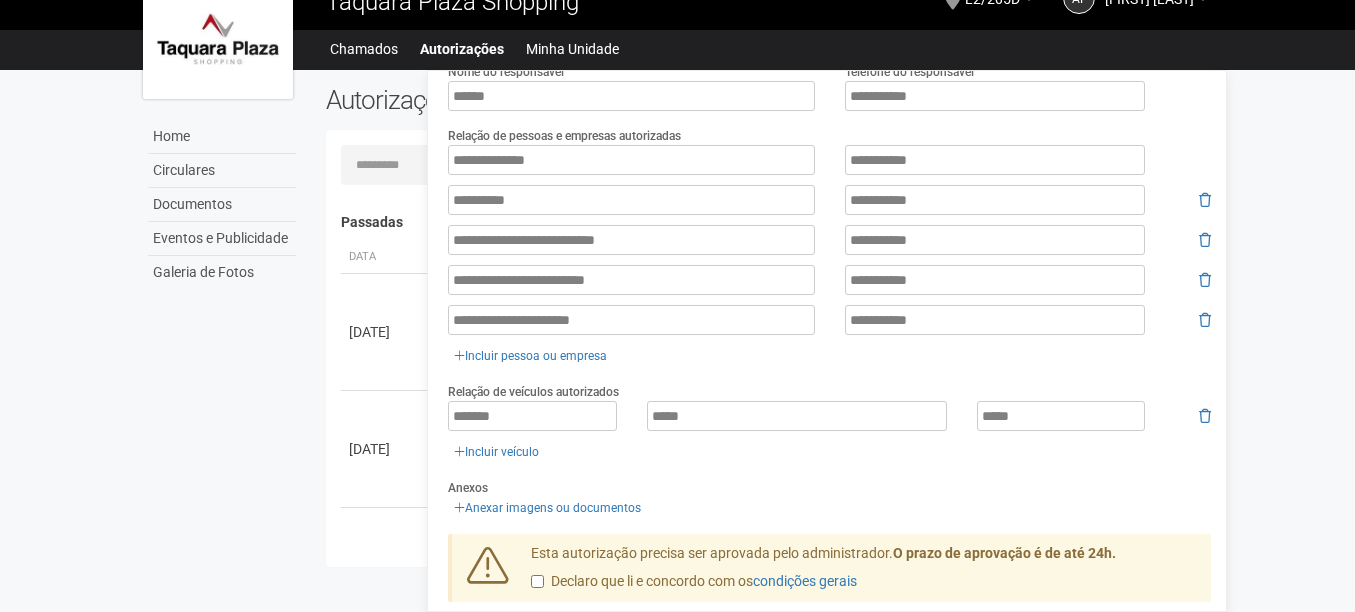 click on "*******
*****
*****
Incluir veículo" at bounding box center (829, 432) 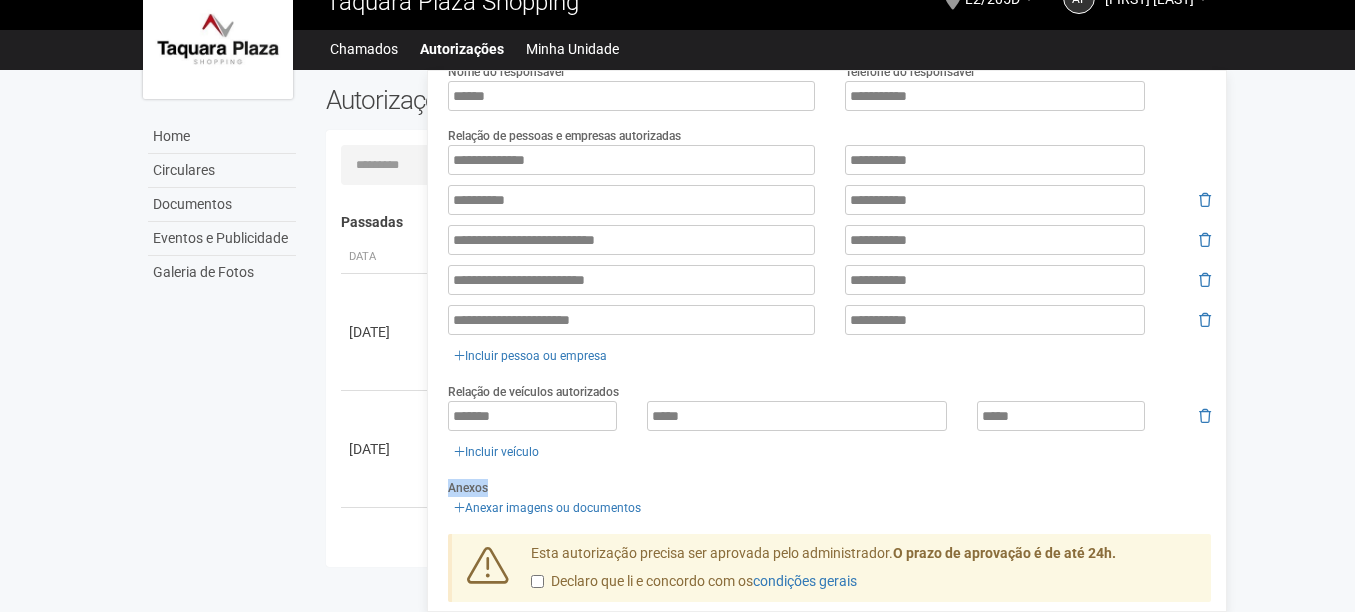 click on "*******
*****
*****
Incluir veículo" at bounding box center [829, 432] 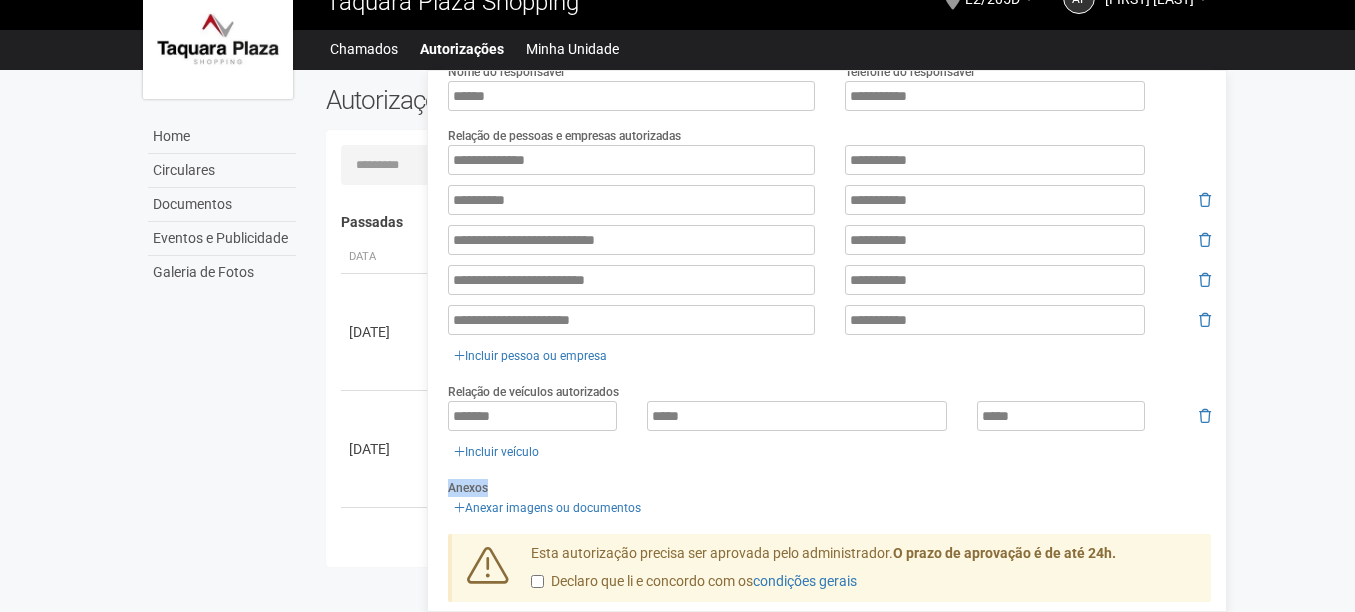 scroll, scrollTop: 490, scrollLeft: 0, axis: vertical 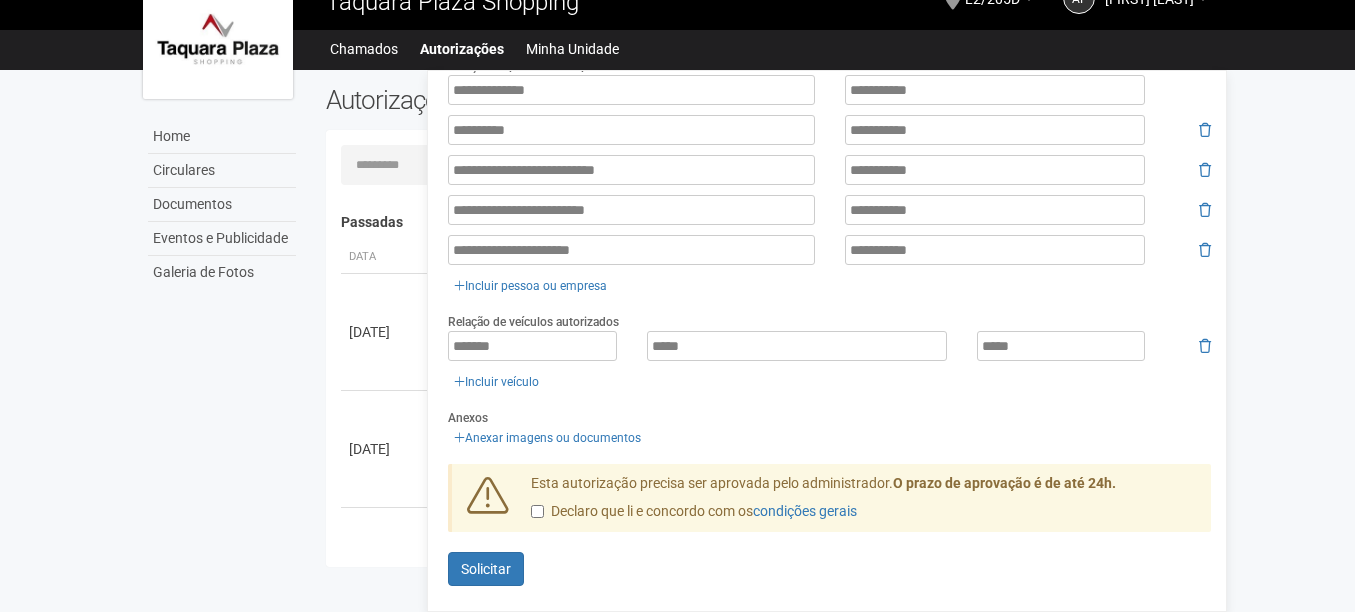 click on "Aguarde...
Taquara Plaza Shopping
AP
Ana Paula dos Santos Correa Oliveira
Ana Paula dos Santos Correa Oliveira
taquara.rj@kopenhagen.com.br
Meu perfil
Alterar senha
Sair
L2/205D
Você está na unidade
L2/205D
Ir para a unidade
Home
Home
Circulares
Documentos
Eventos e Publicidade
Galeria de Fotos
Chamados
Autorizações
Minha Unidade
Meu Perfil" at bounding box center [677, 275] 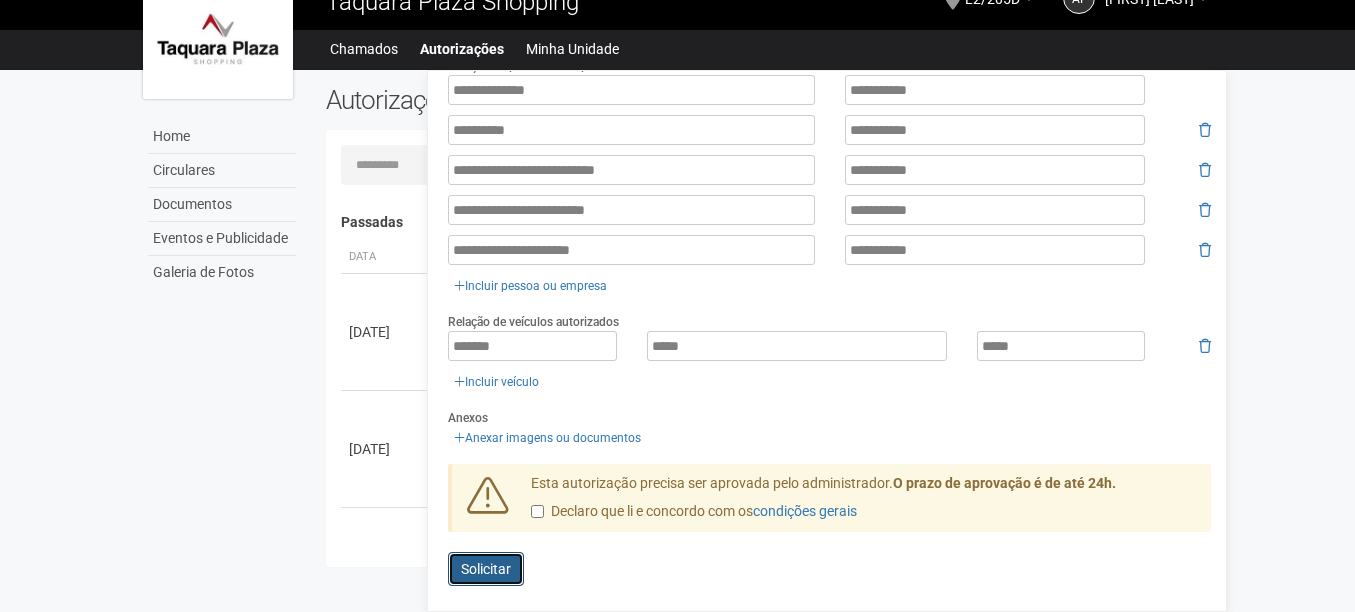 click on "Enviando...
Solicitar" at bounding box center (486, 569) 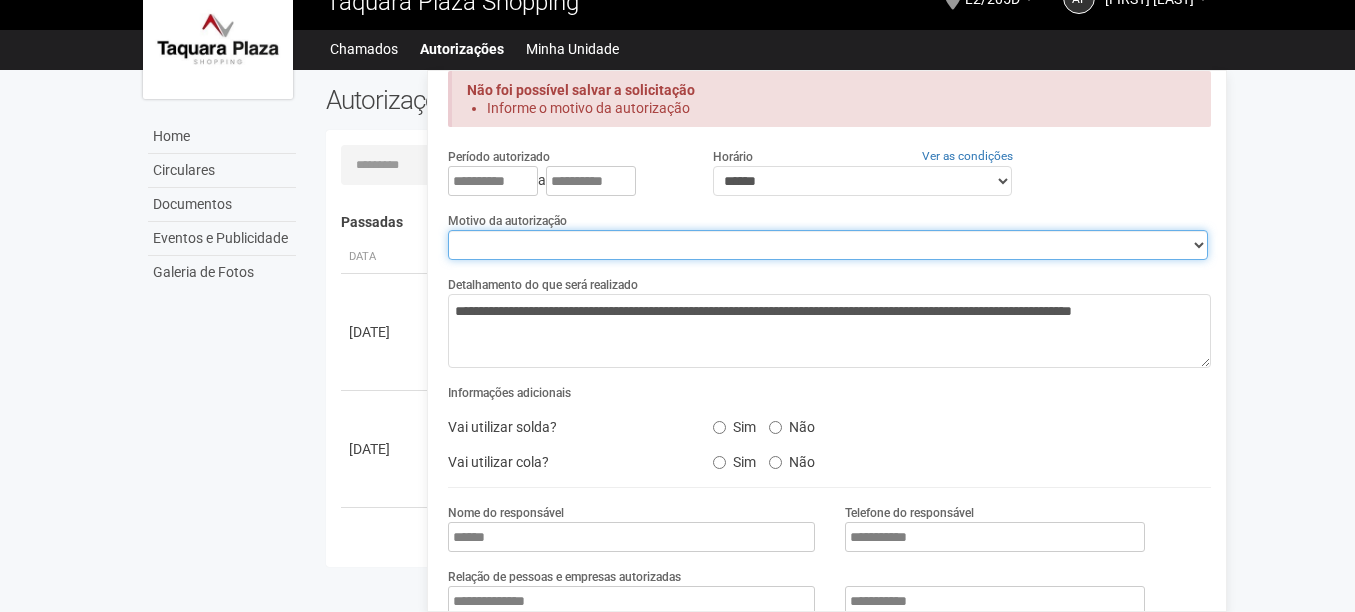 click on "**********" at bounding box center [828, 245] 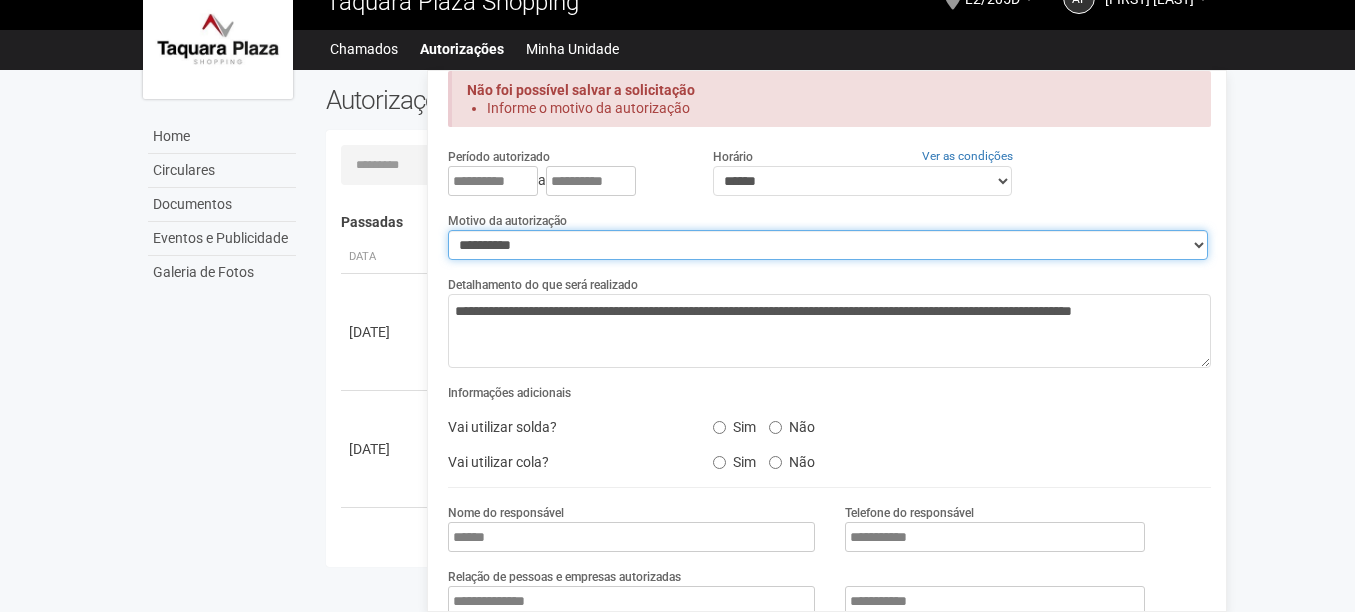 click on "**********" at bounding box center (828, 245) 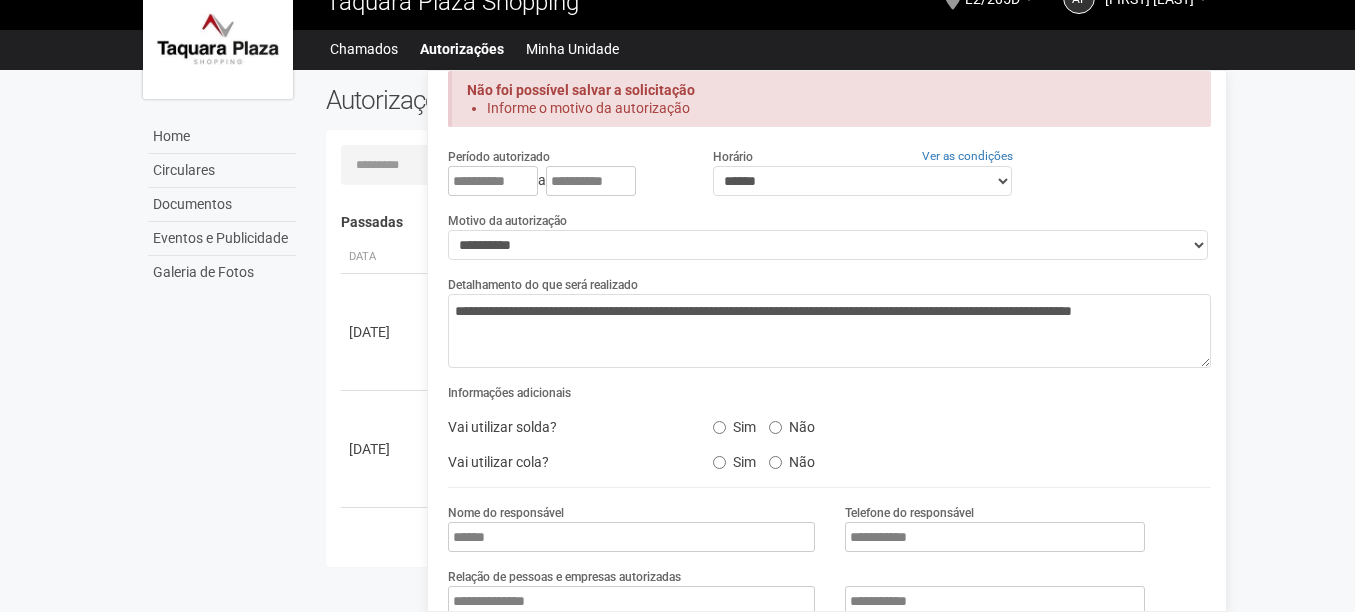 click on "**********" at bounding box center [829, 583] 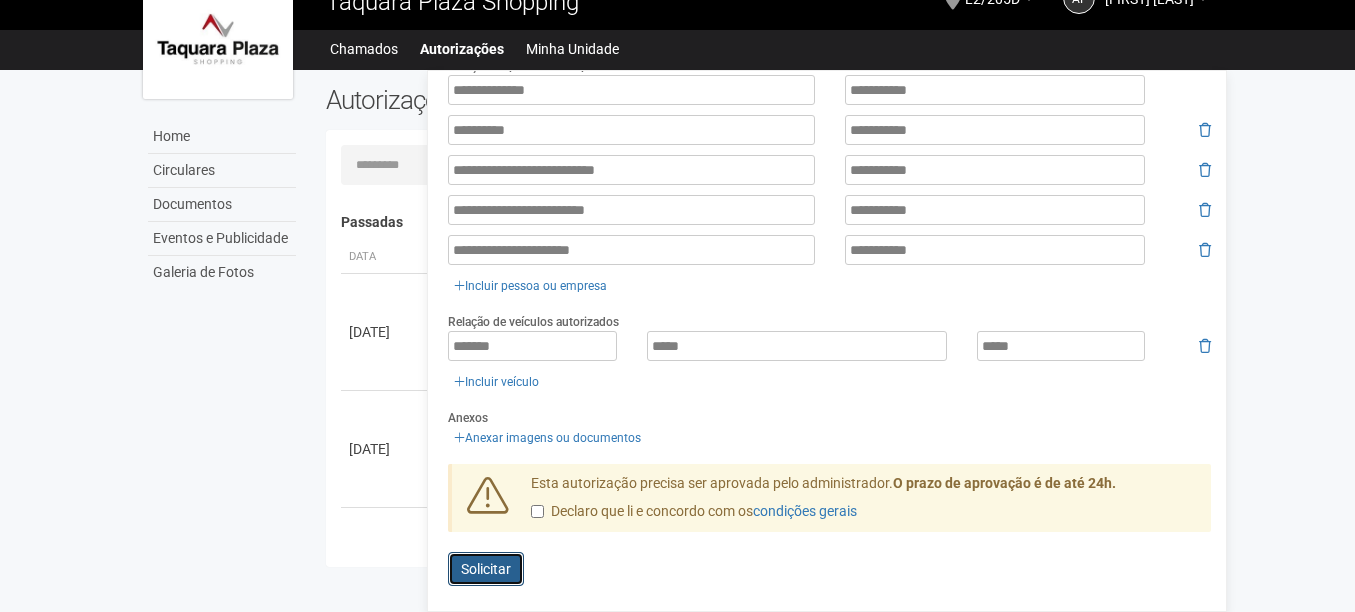 click on "Solicitar" at bounding box center [486, 569] 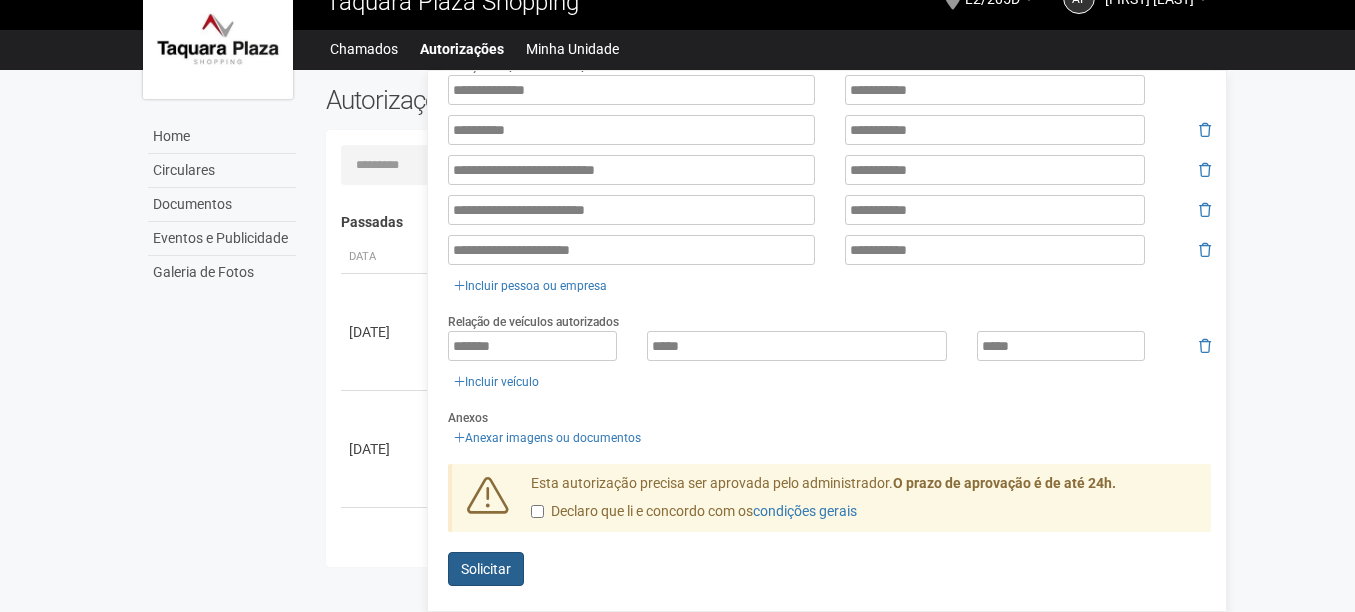 click on "Enviando...
Solicitar" at bounding box center [829, 569] 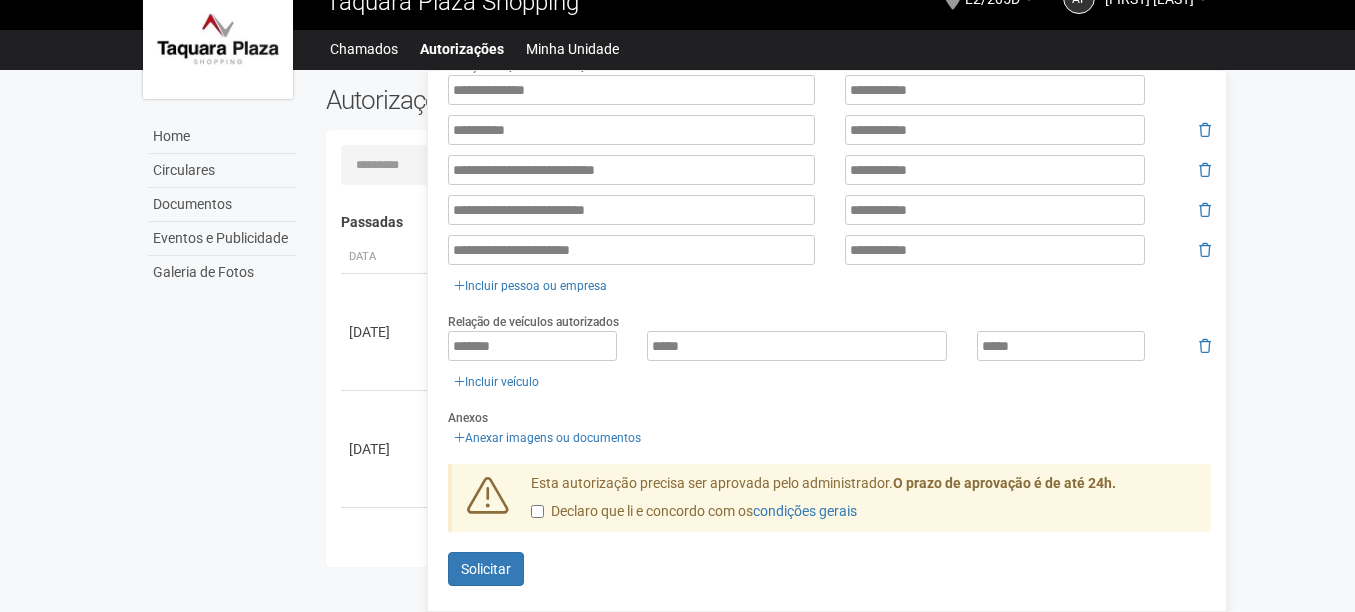 scroll, scrollTop: 490, scrollLeft: 0, axis: vertical 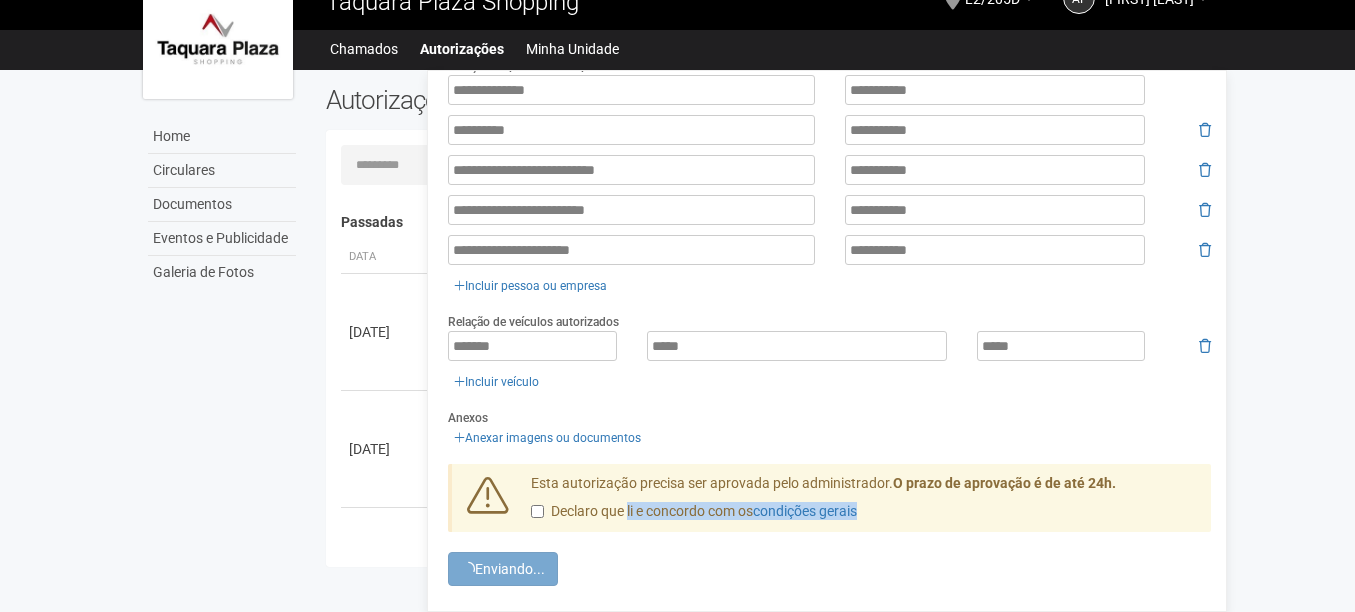 click on "Enviando...
Solicitar" at bounding box center [829, 569] 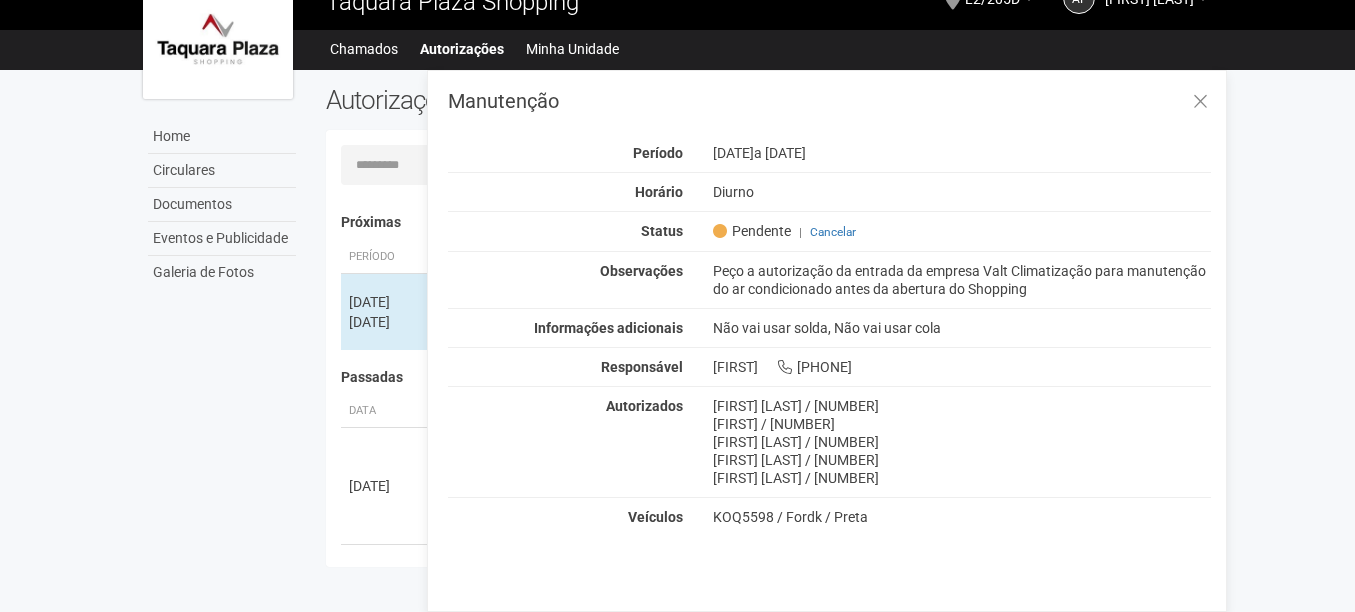 scroll, scrollTop: 0, scrollLeft: 0, axis: both 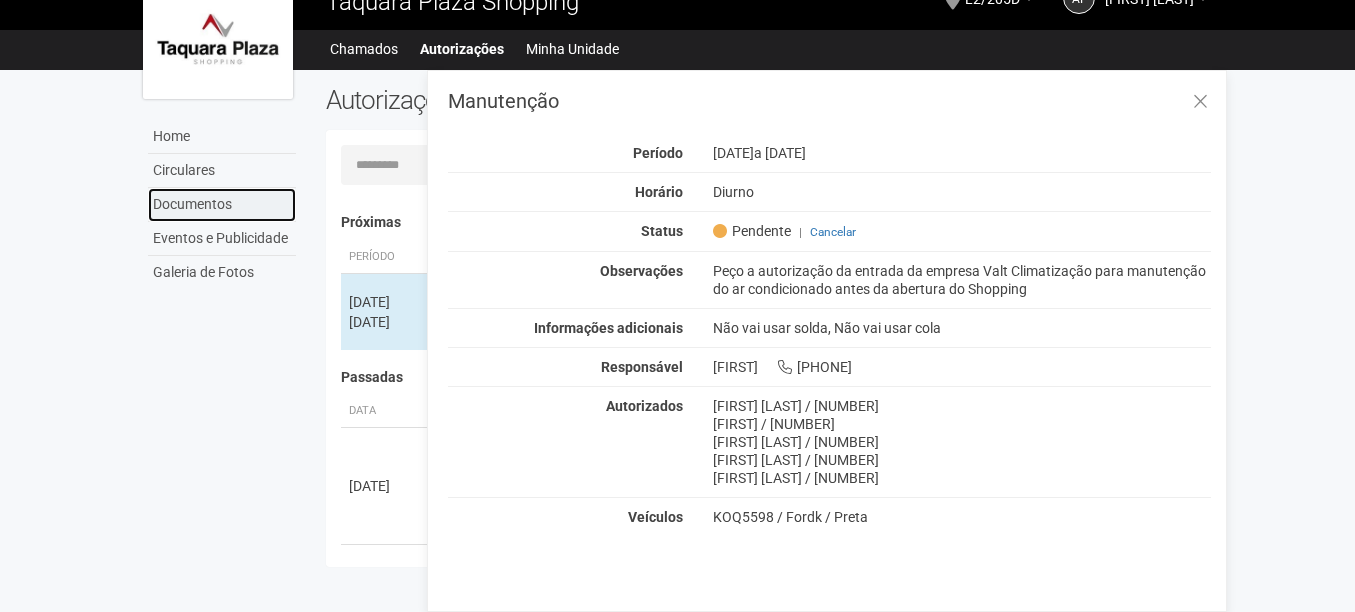 click on "Documentos" at bounding box center [222, 205] 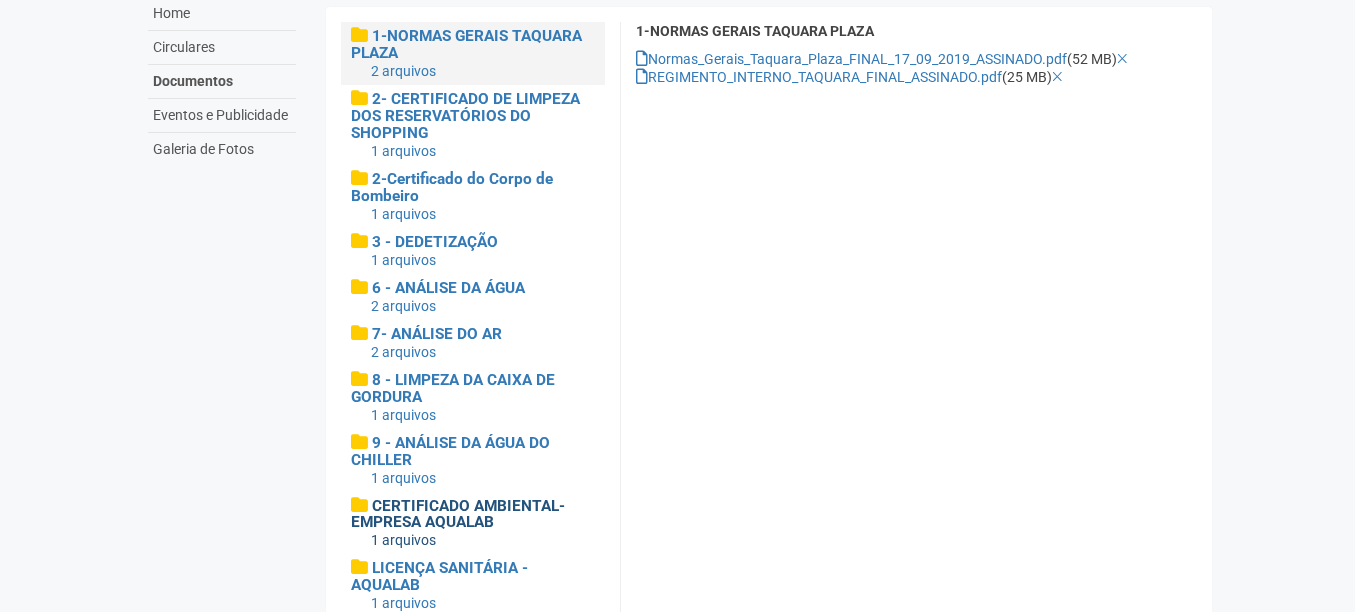 scroll, scrollTop: 110, scrollLeft: 0, axis: vertical 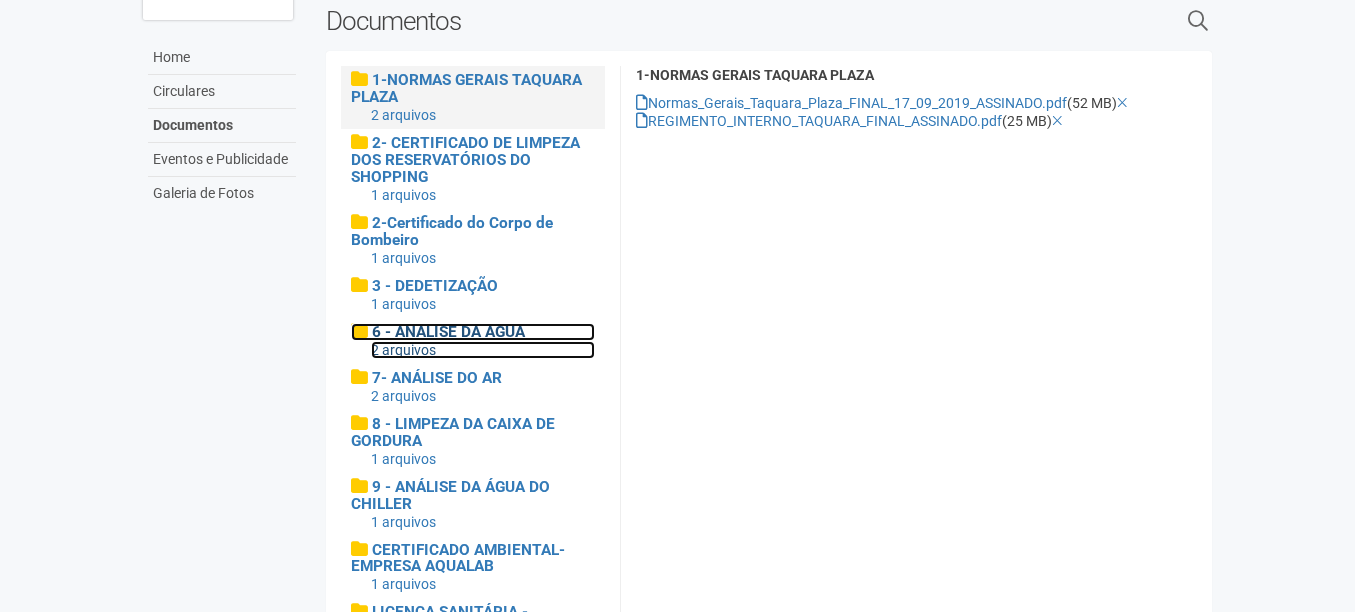 click on "6 - ANÁLISE DA ÁGUA" at bounding box center [448, 332] 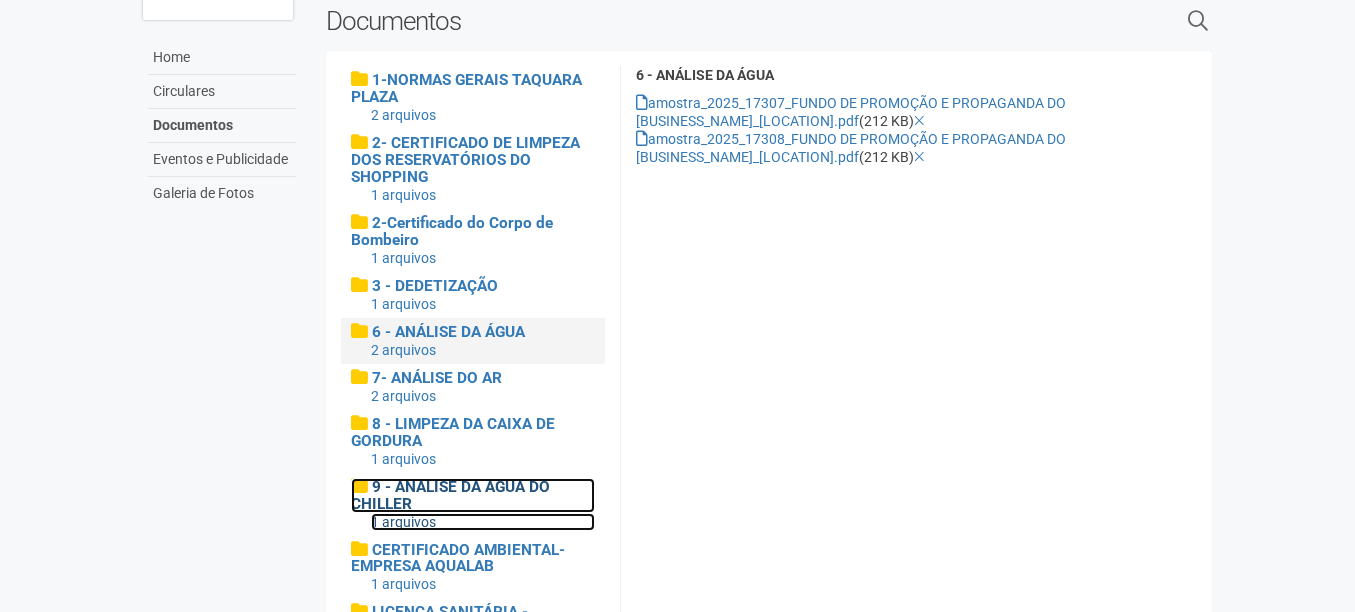 click on "9 - ANÁLISE DA ÁGUA DO CHILLER" at bounding box center (450, 495) 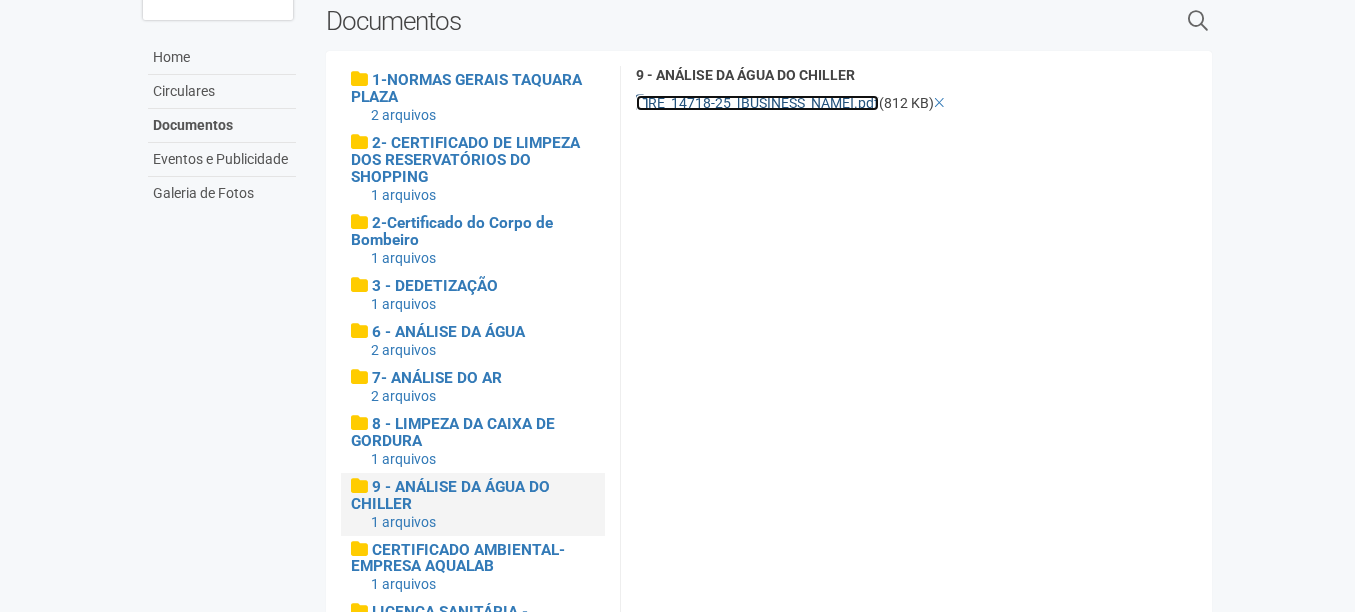 click on "RE_14718-25_[BUSINESS_NAME].pdf" at bounding box center (757, 103) 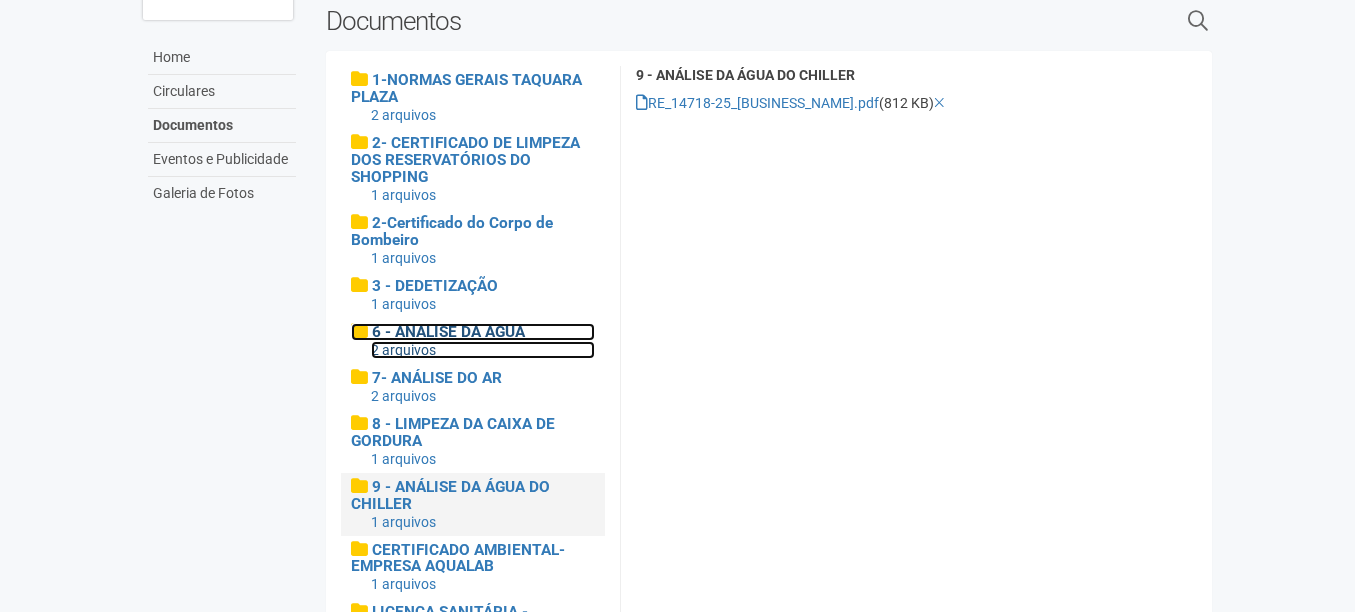 click on "6 - ANÁLISE DA ÁGUA" at bounding box center [448, 332] 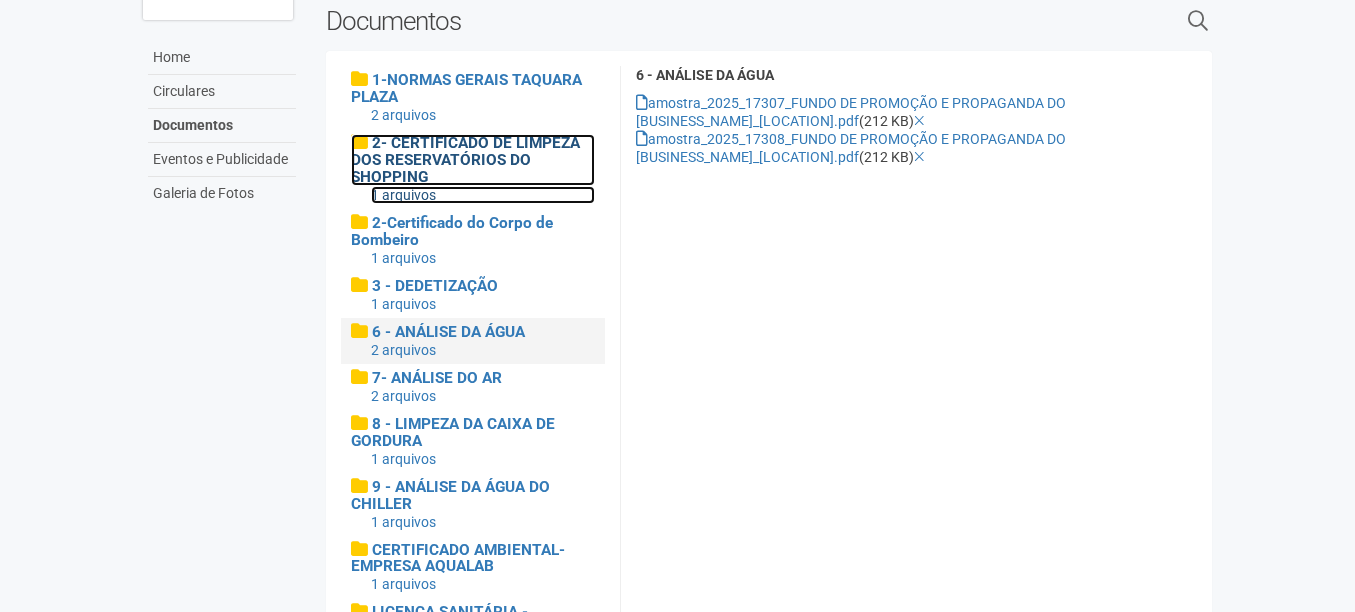 click on "2- CERTIFICADO DE LIMPEZA DOS RESERVATÓRIOS DO SHOPPING" at bounding box center (465, 160) 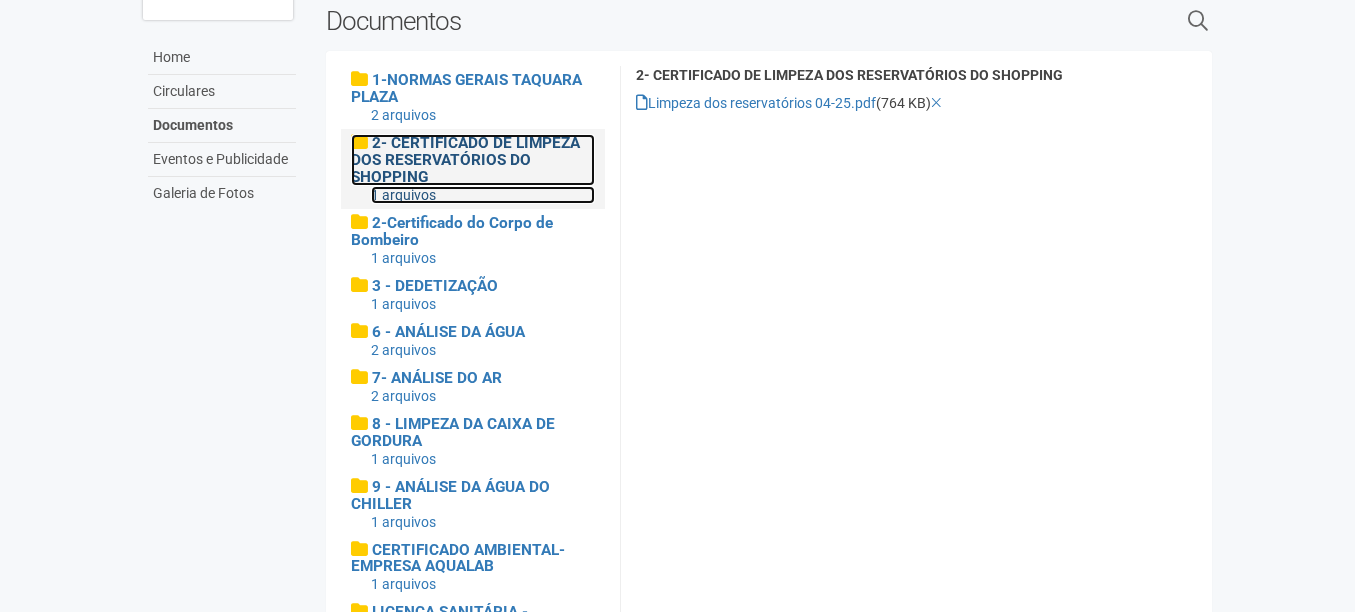 click on "2- CERTIFICADO DE LIMPEZA DOS RESERVATÓRIOS DO SHOPPING" at bounding box center [465, 160] 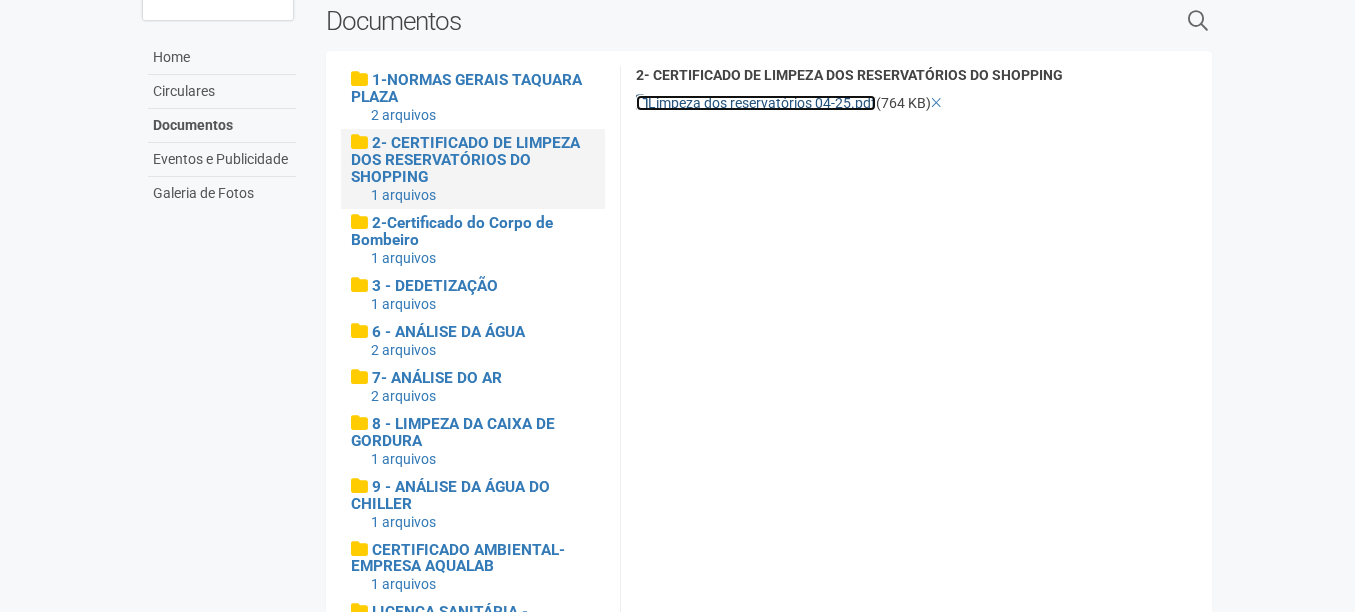 click on "Limpeza dos reservatórios 04-25.pdf" at bounding box center (756, 103) 